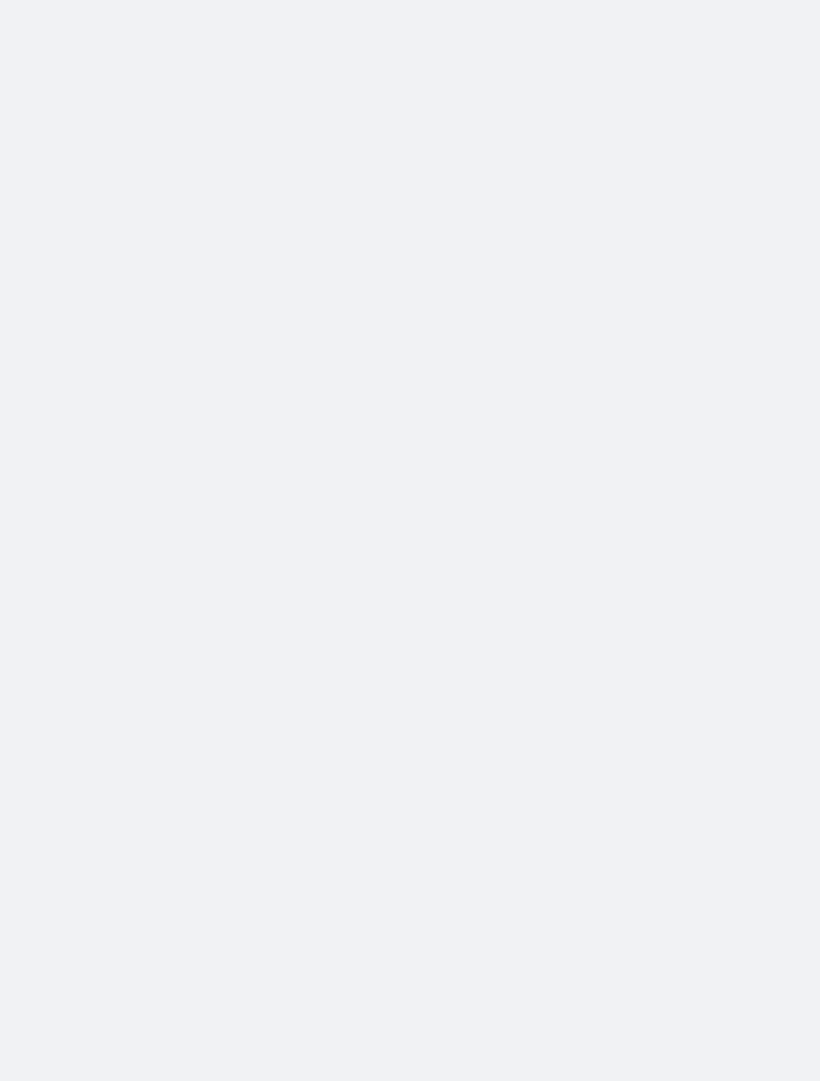 scroll, scrollTop: 0, scrollLeft: 0, axis: both 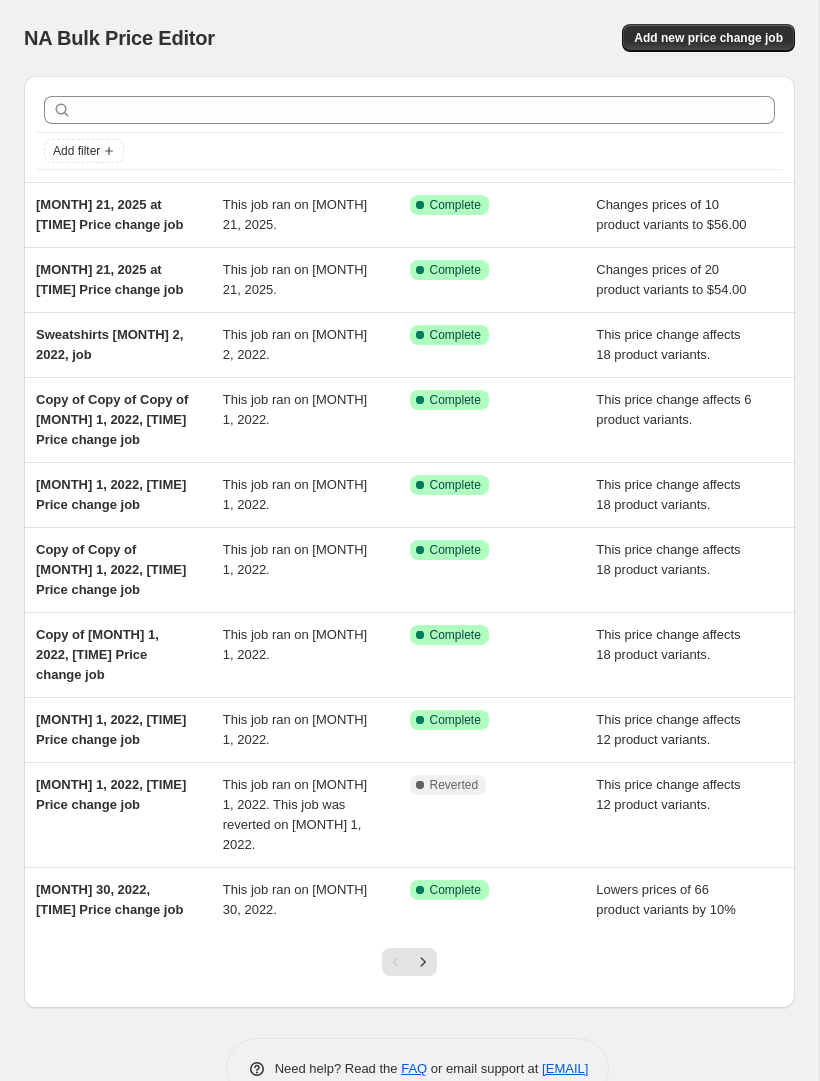 click on "Add new price change job" at bounding box center (708, 38) 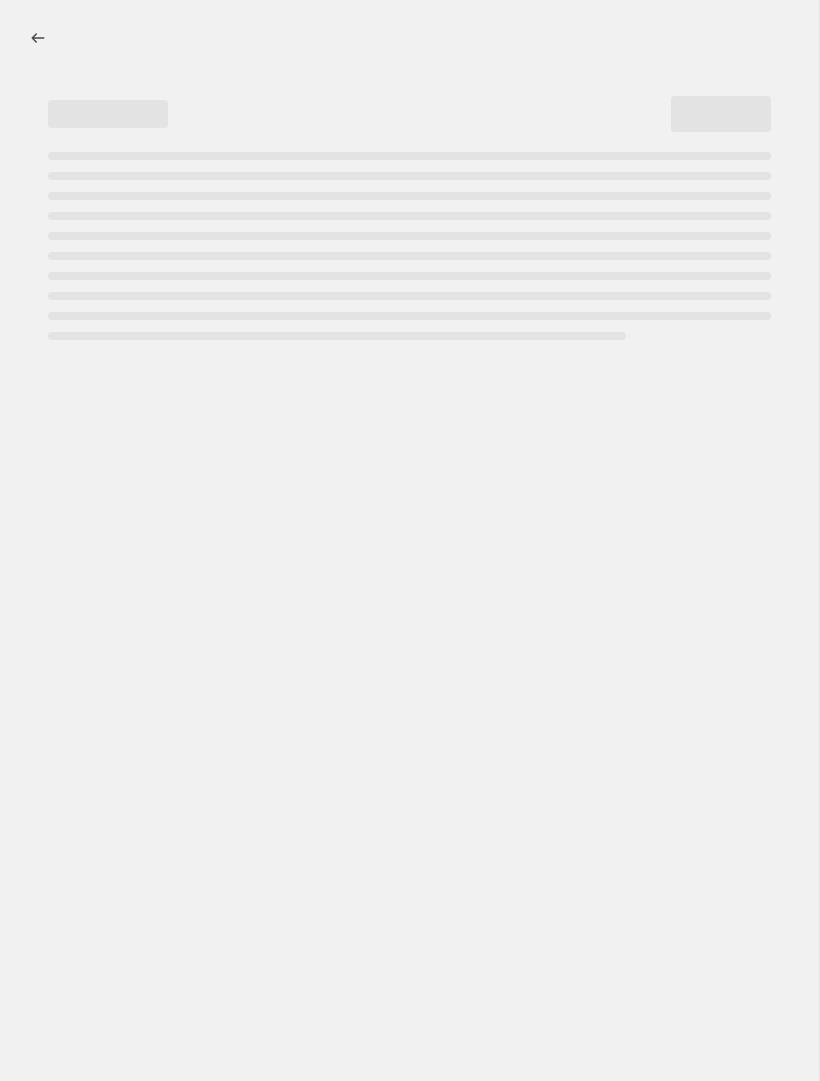 select on "percentage" 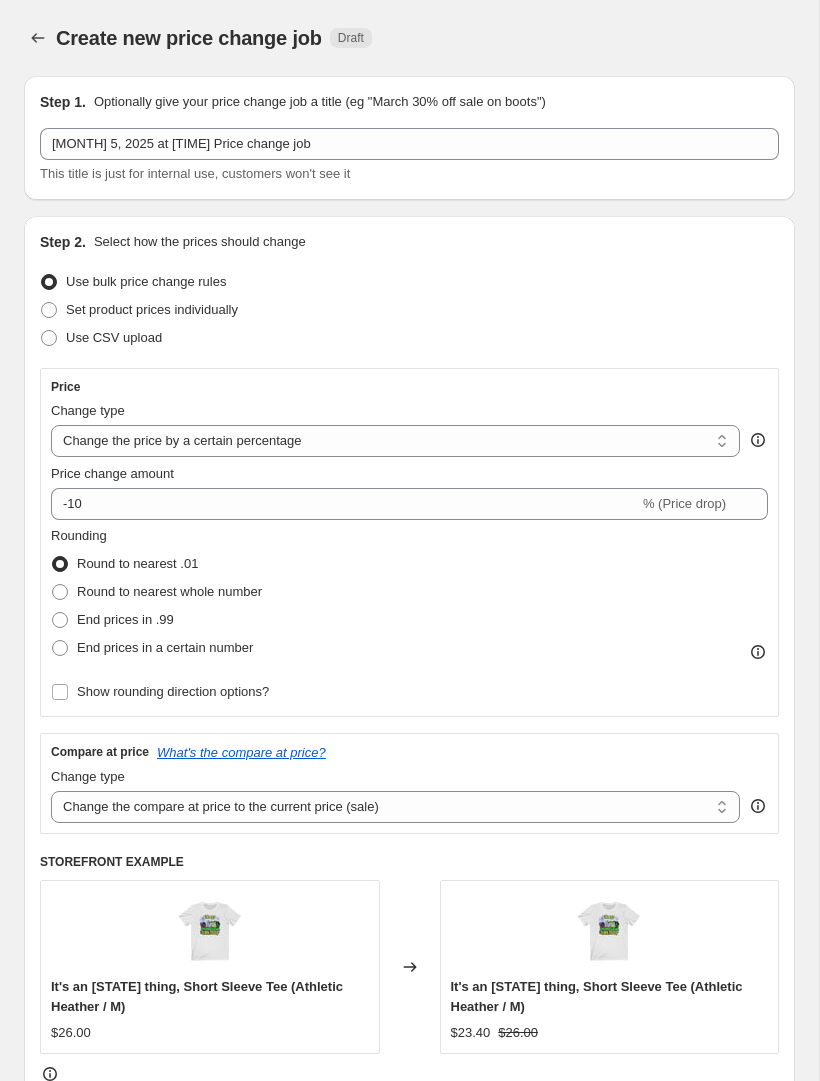 click at bounding box center [49, 310] 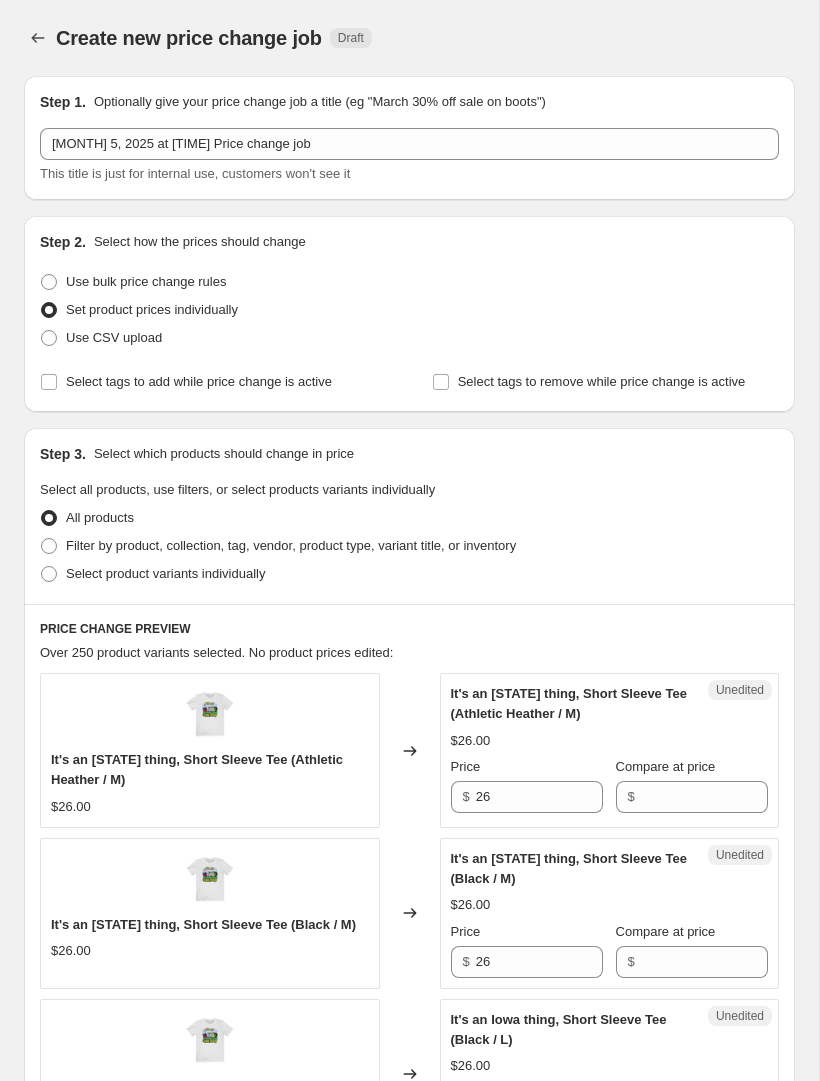 click on "Use bulk price change rules" at bounding box center (133, 282) 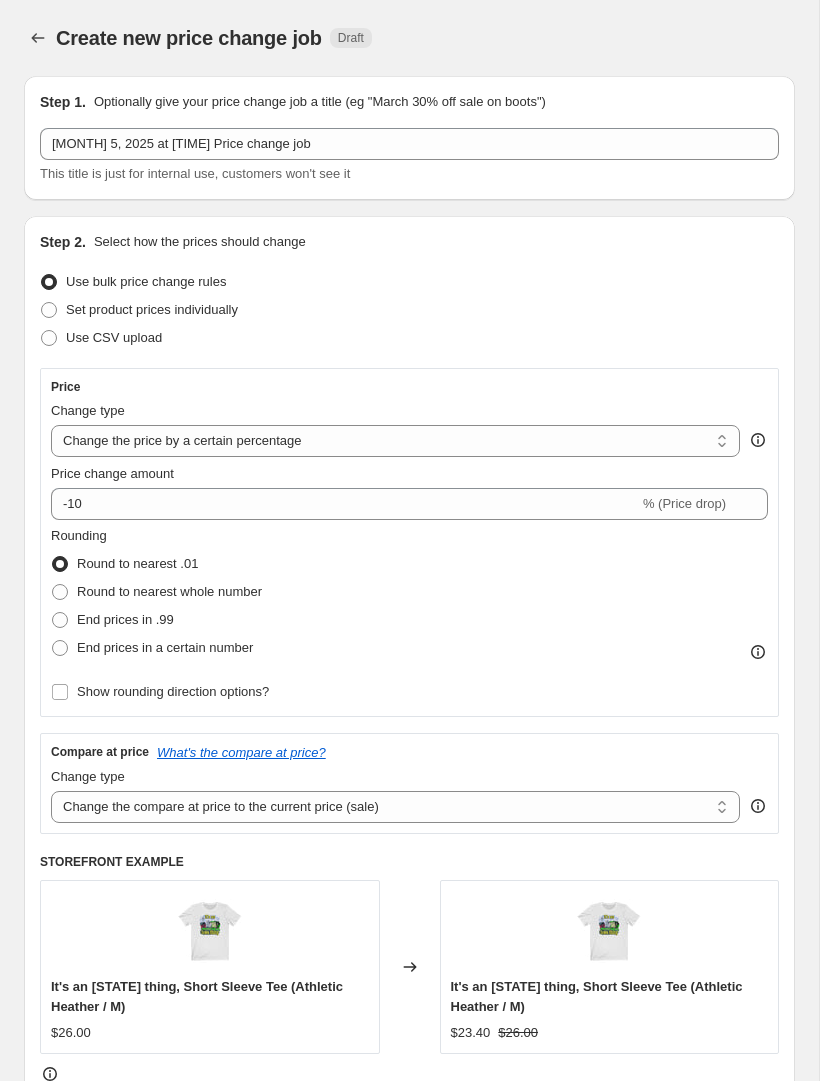 click on "Change the price to a certain amount Change the price by a certain amount Change the price by a certain percentage Change the price to the current compare at price (price before sale) Change the price by a certain amount relative to the compare at price Change the price by a certain percentage relative to the compare at price Don't change the price Change the price by a certain percentage relative to the cost per item Change price to certain cost margin" at bounding box center [395, 441] 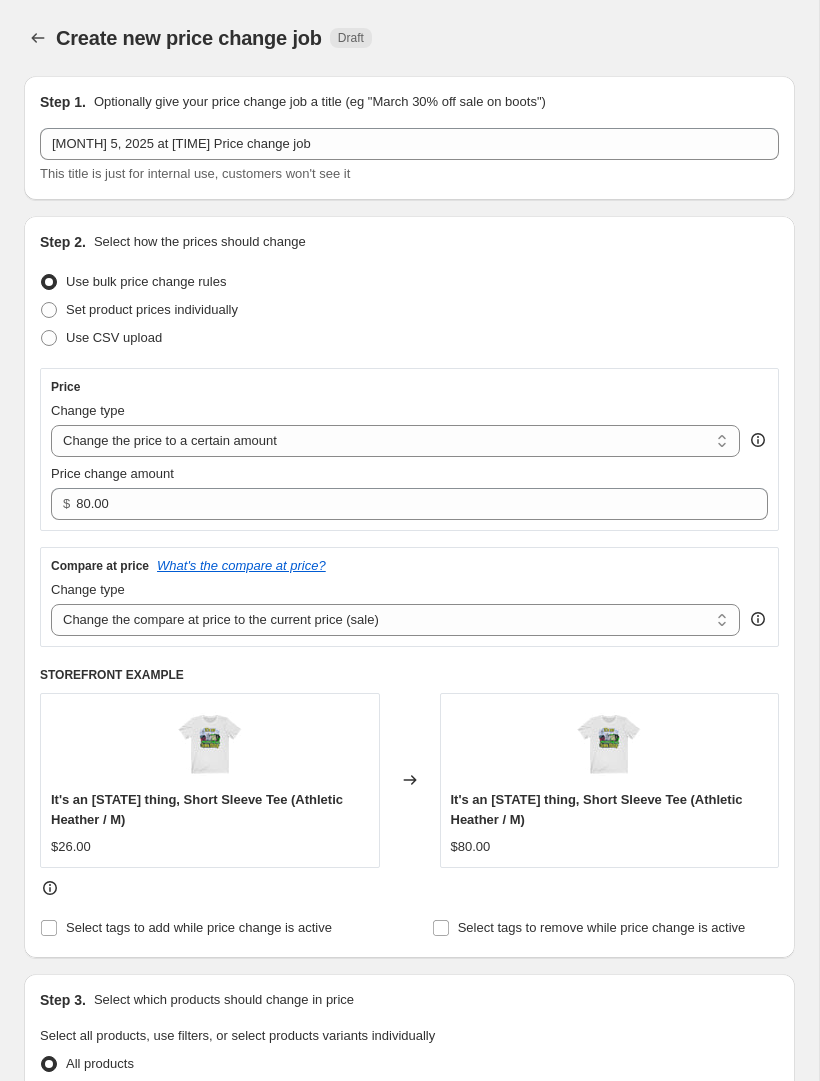 click on "Change the compare at price to the current price (sale) Change the compare at price to a certain amount Change the compare at price by a certain amount Change the compare at price by a certain percentage Change the compare at price by a certain amount relative to the actual price Change the compare at price by a certain percentage relative to the actual price Don't change the compare at price Remove the compare at price" at bounding box center (395, 620) 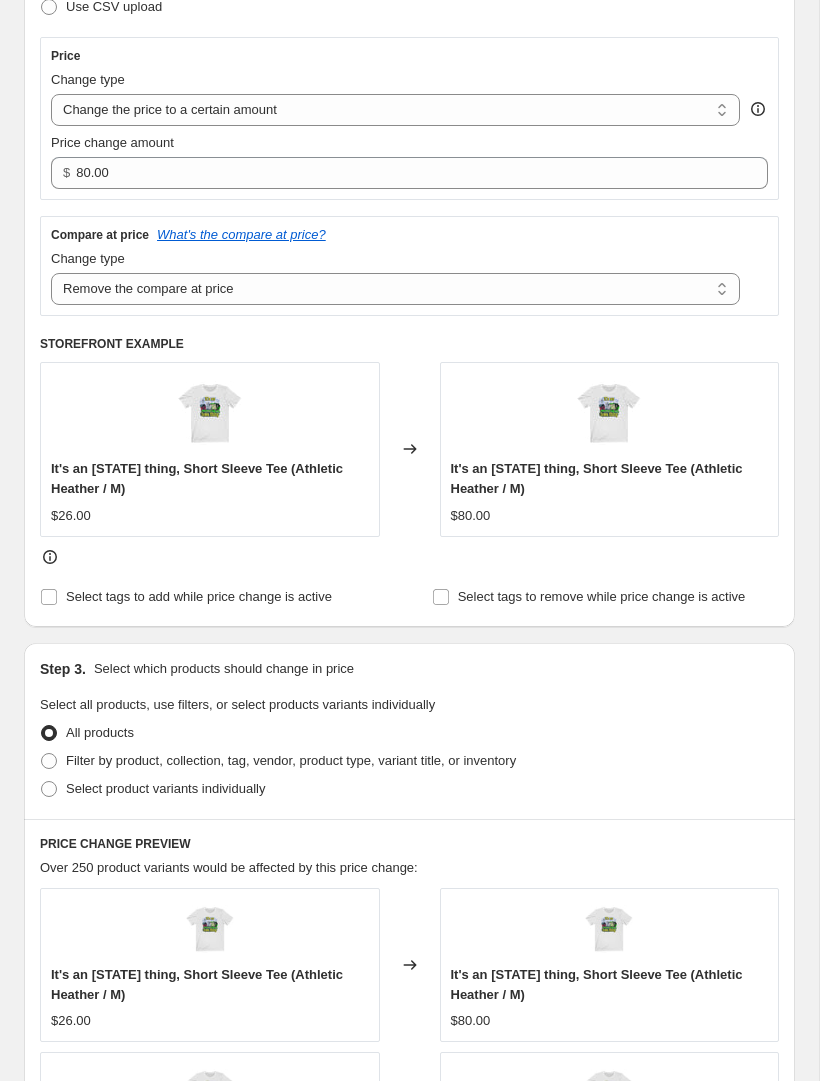 scroll, scrollTop: 333, scrollLeft: 0, axis: vertical 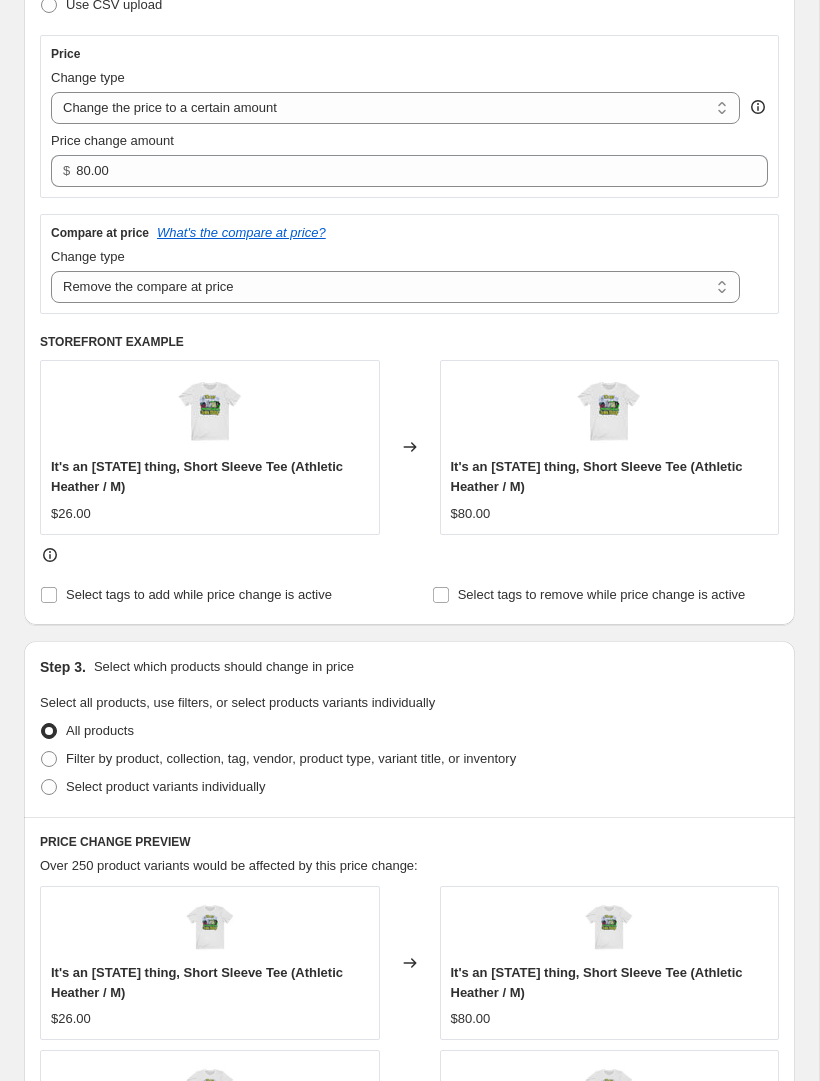 click at bounding box center [49, 759] 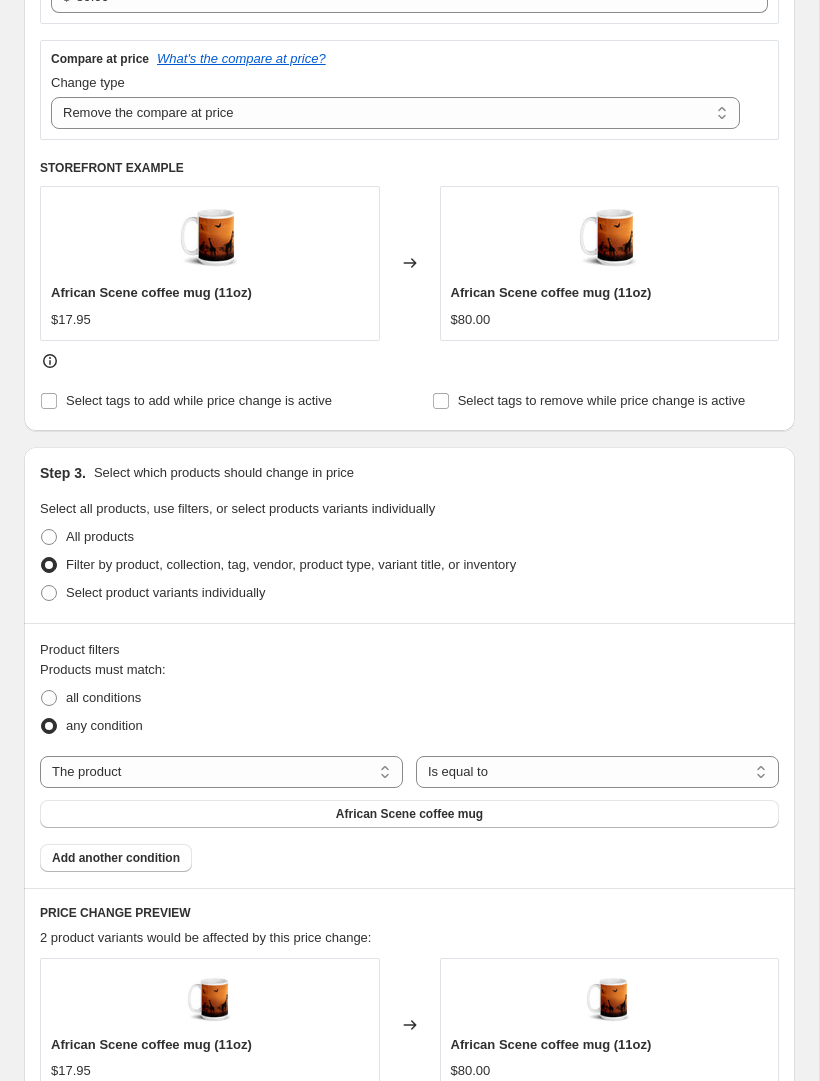 scroll, scrollTop: 508, scrollLeft: 0, axis: vertical 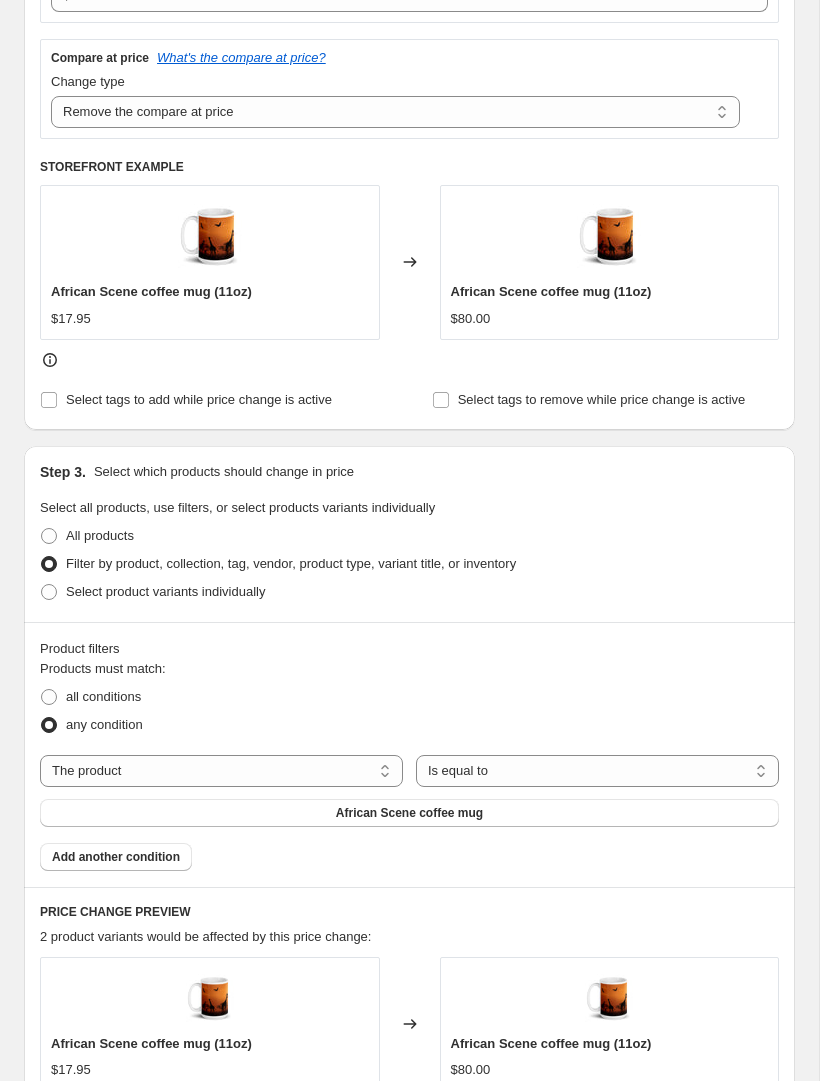 click on "The product The product's collection The product's tag The product's vendor The product's type The product's status The variant's title Inventory quantity" at bounding box center (221, 771) 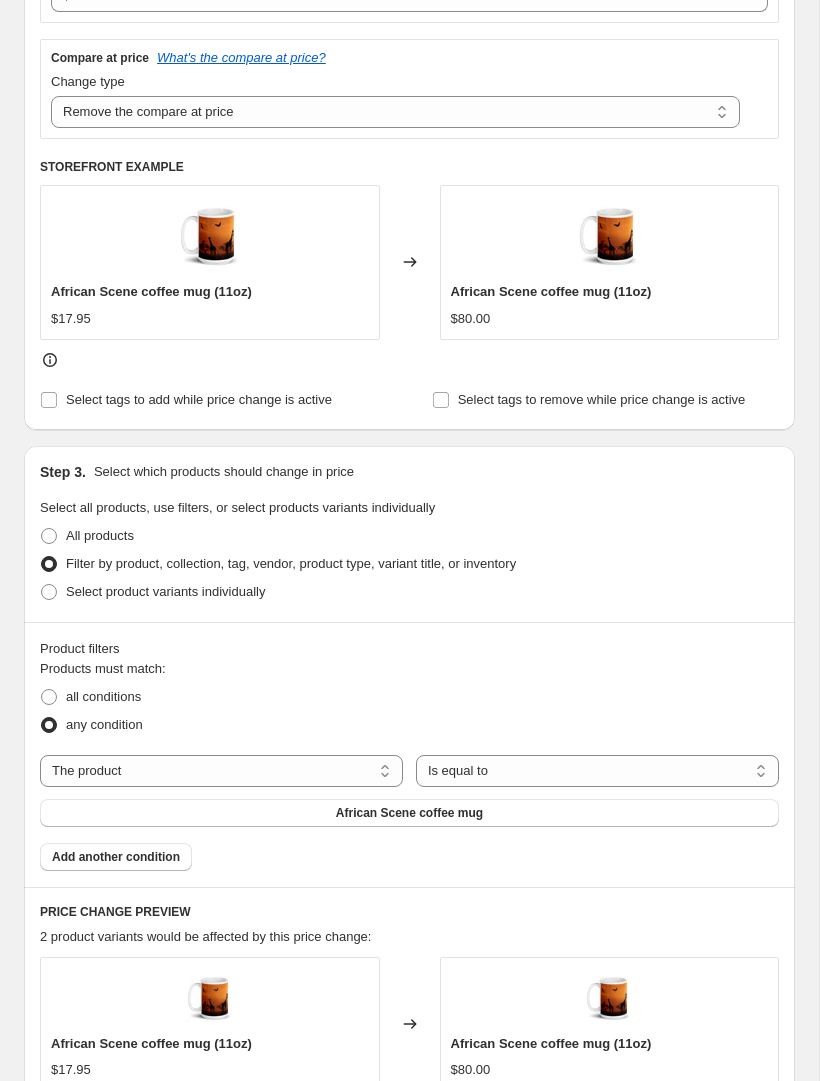 select on "collection" 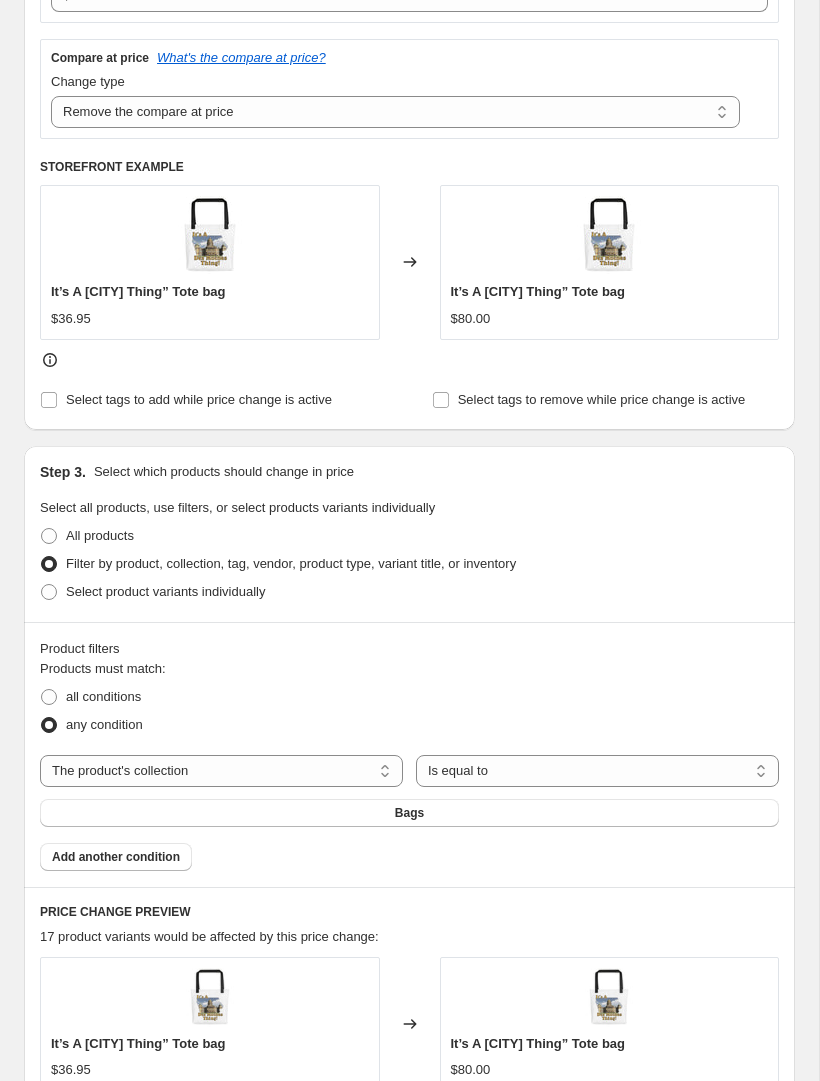 click on "Is equal to Is not equal to" at bounding box center (597, 771) 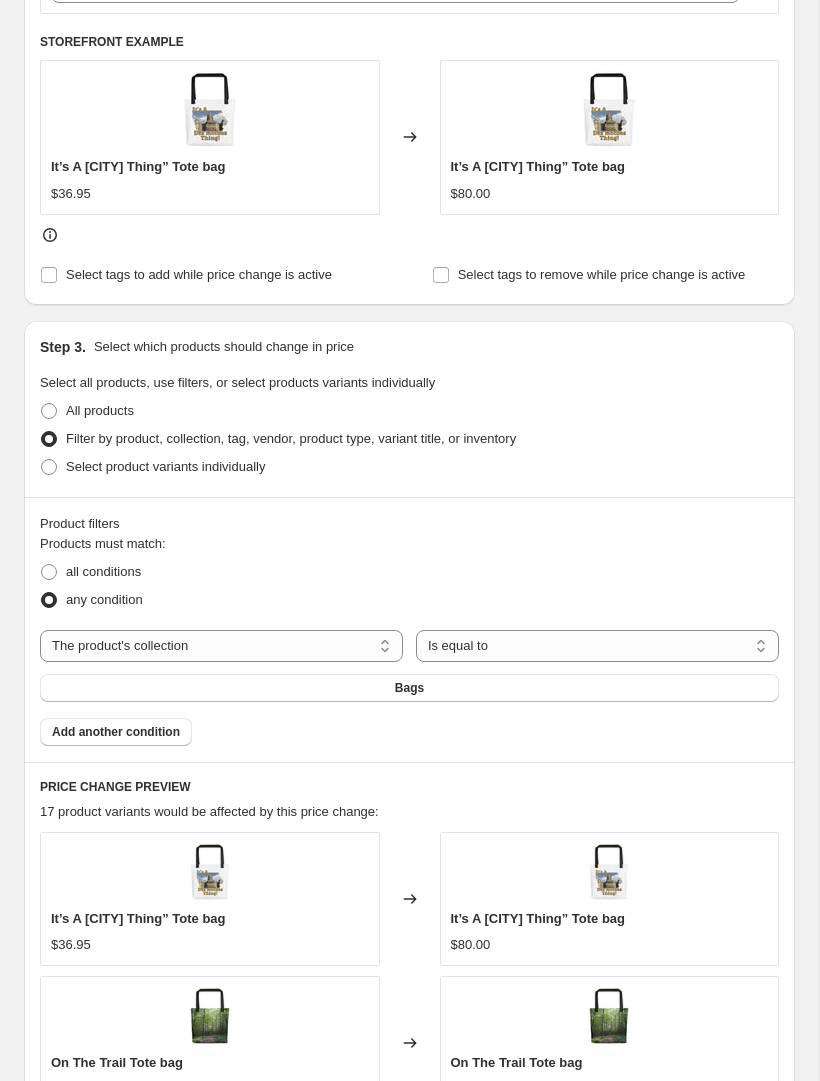 scroll, scrollTop: 635, scrollLeft: 0, axis: vertical 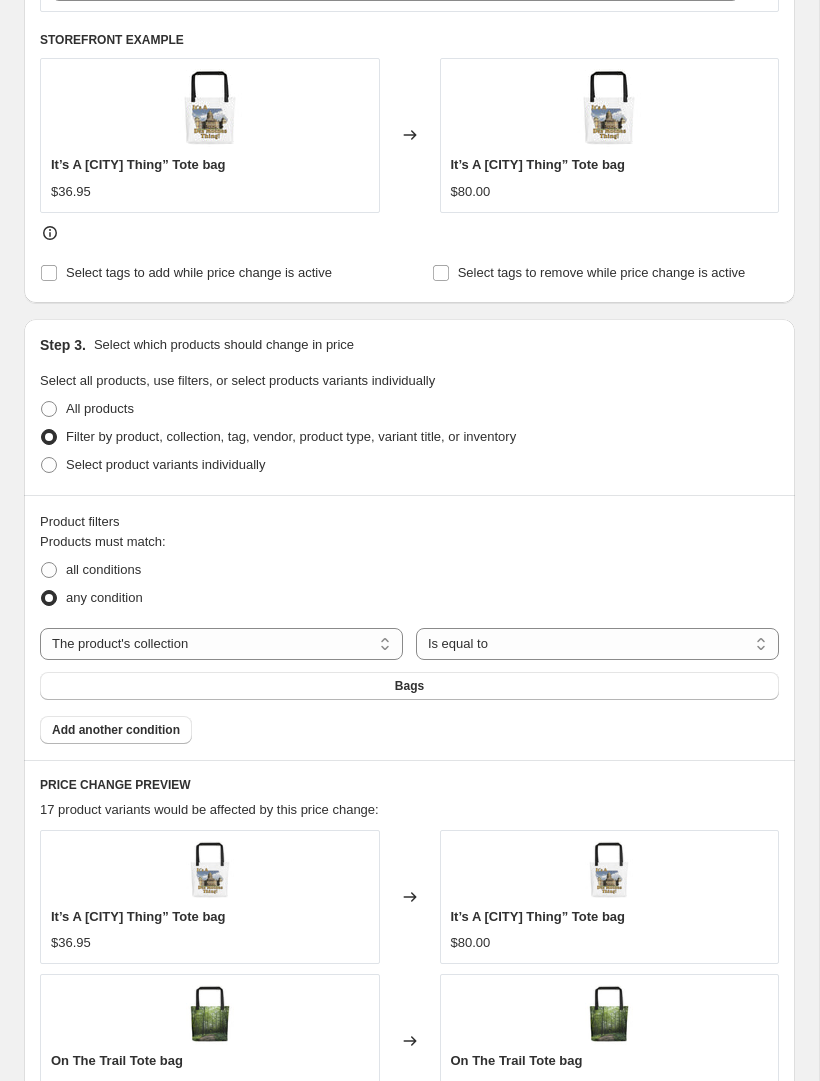 click on "Bags" at bounding box center [409, 686] 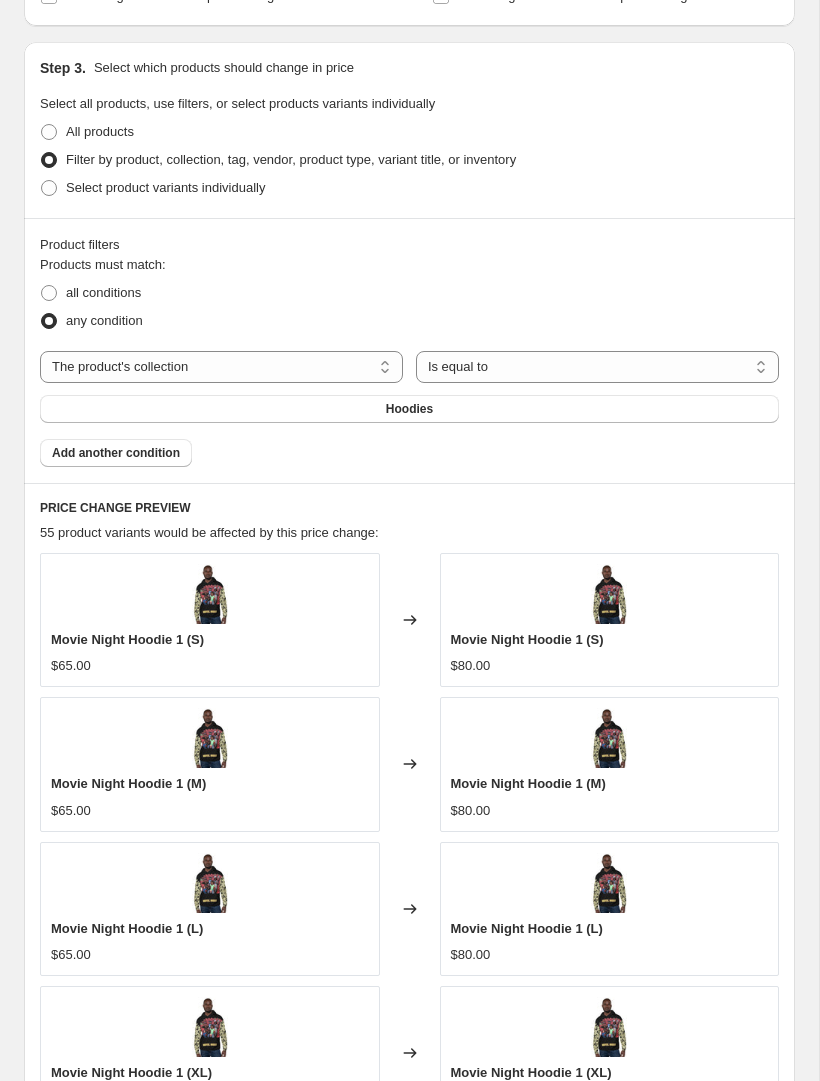 scroll, scrollTop: 930, scrollLeft: 0, axis: vertical 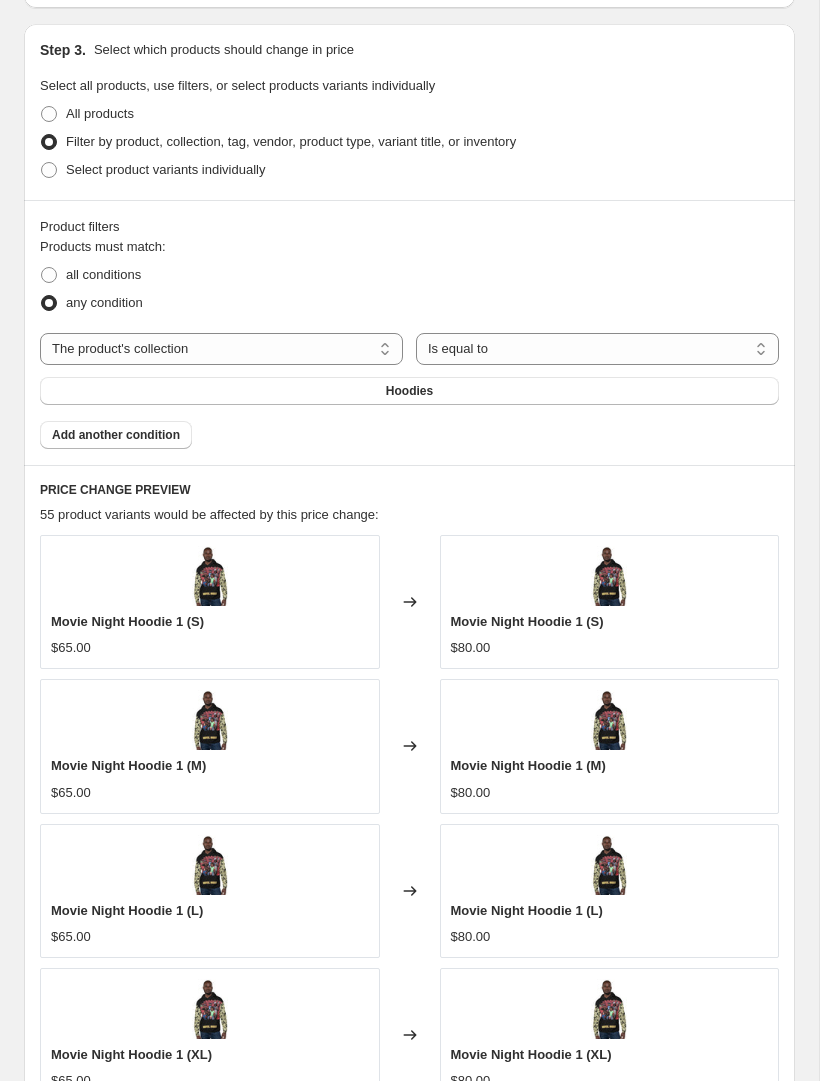 click on "$80.00" at bounding box center (610, 648) 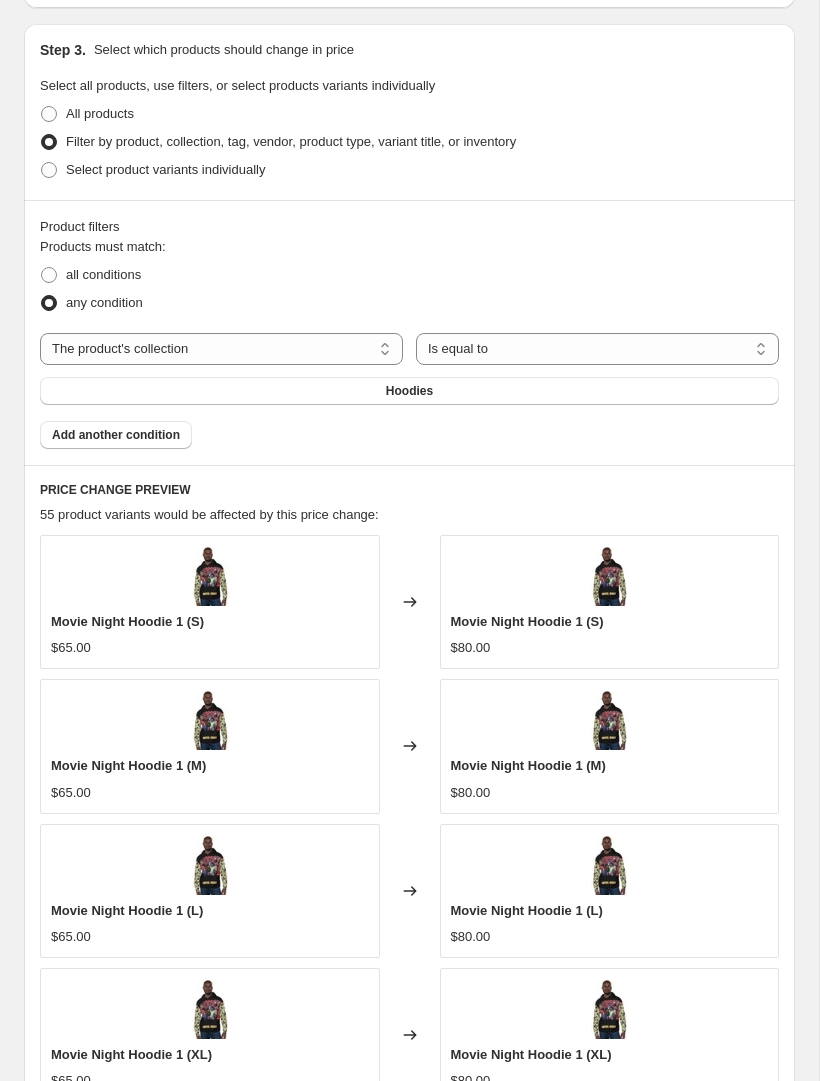 click on "Movie Night Hoodie 1 (S) $80.00" at bounding box center [610, 602] 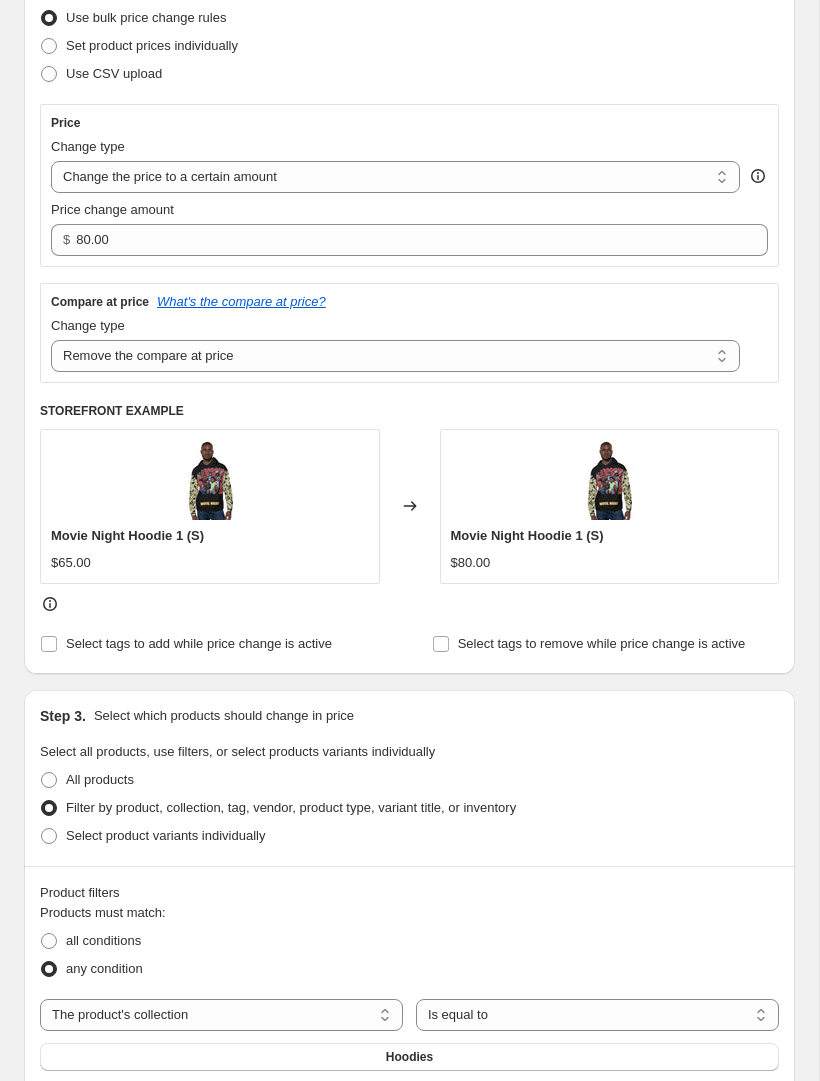 scroll, scrollTop: 257, scrollLeft: 0, axis: vertical 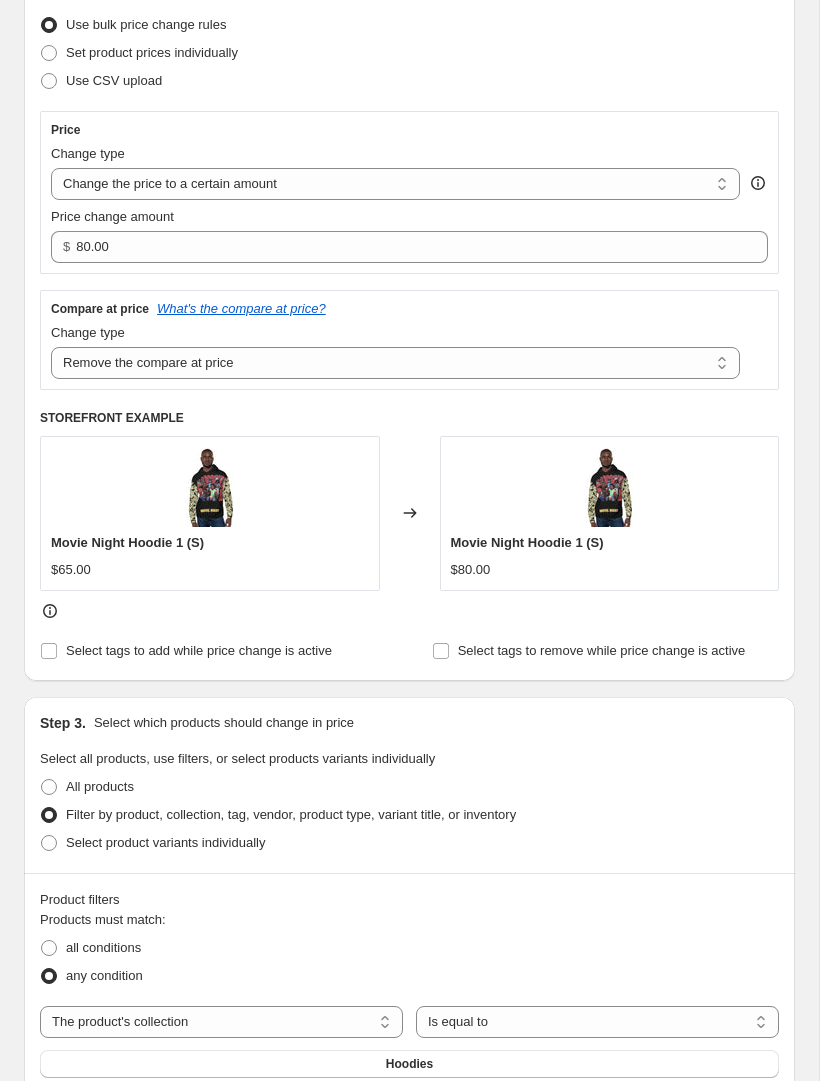 click on "Filter by product, collection, tag, vendor, product type, variant title, or inventory" at bounding box center [291, 814] 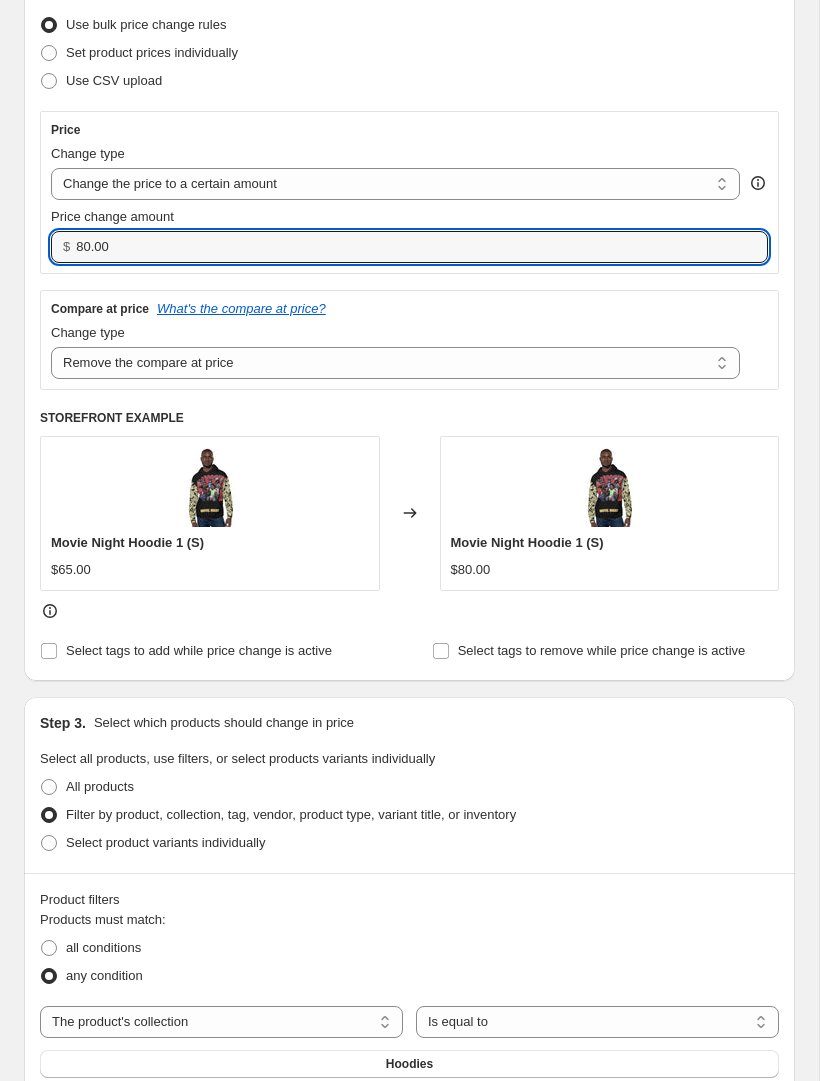 click on "80.00" at bounding box center [407, 247] 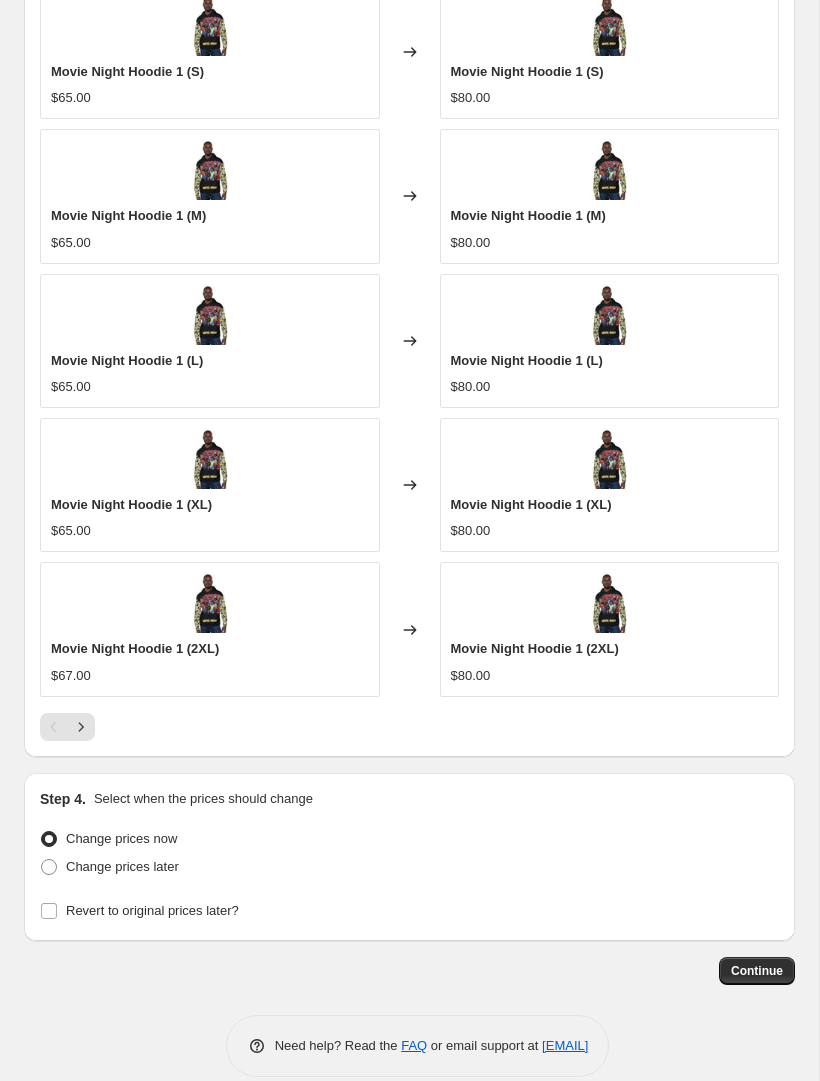 scroll, scrollTop: 1482, scrollLeft: 0, axis: vertical 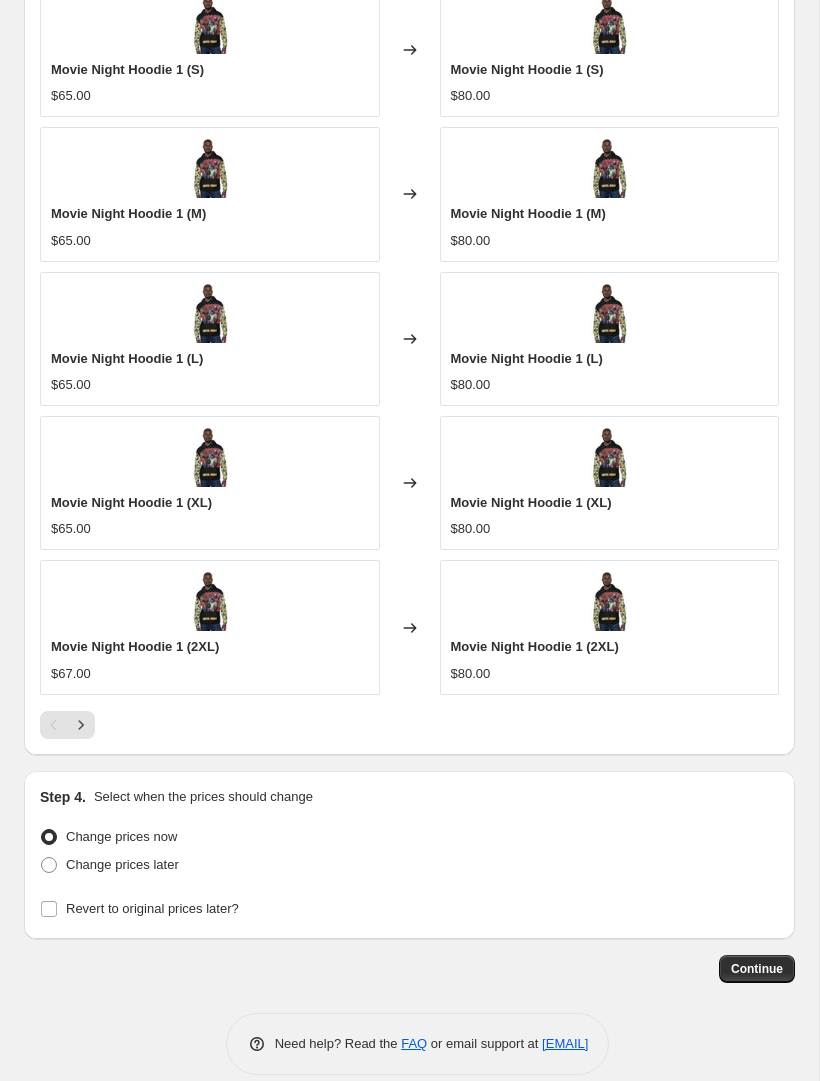 click on "$80.00" at bounding box center (610, 674) 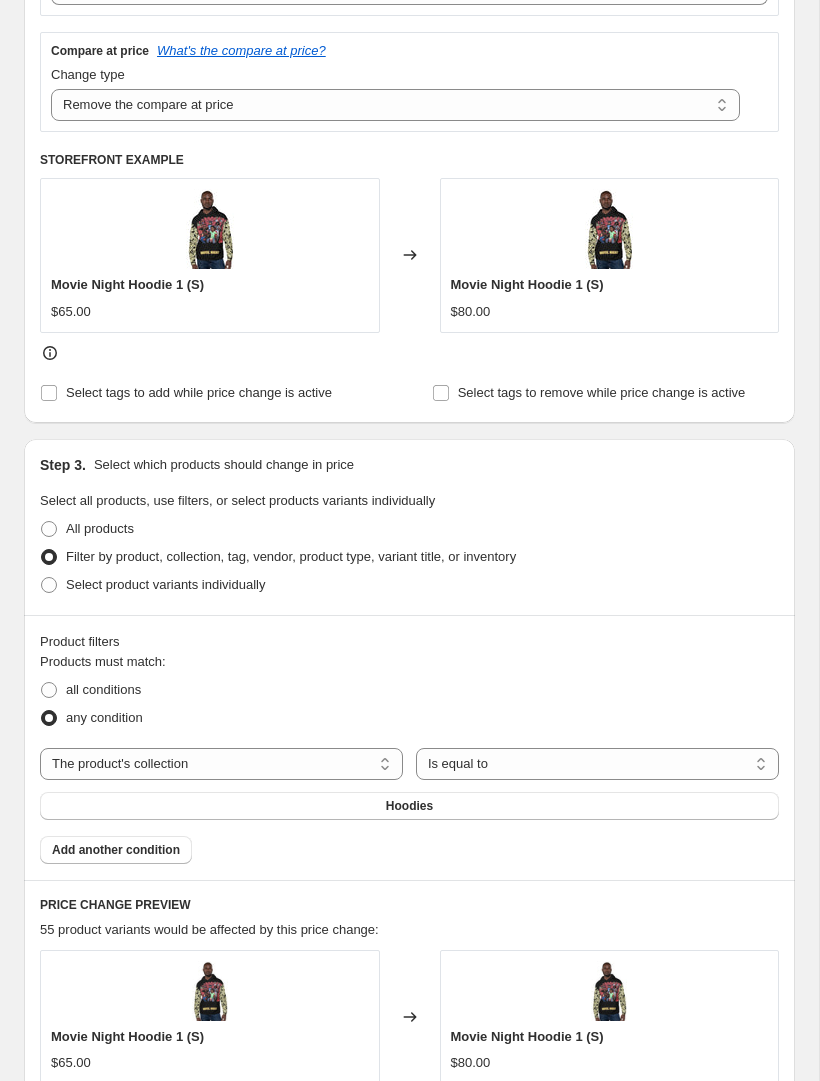 scroll, scrollTop: 518, scrollLeft: 0, axis: vertical 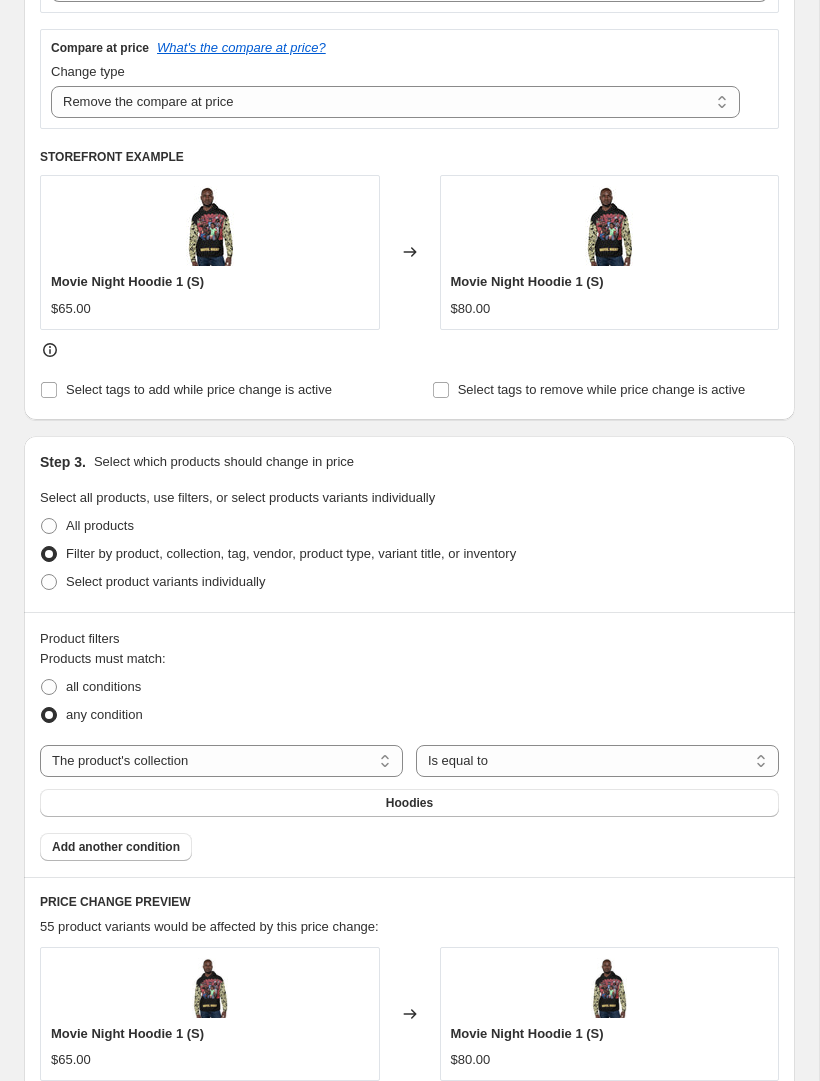 click at bounding box center [49, 582] 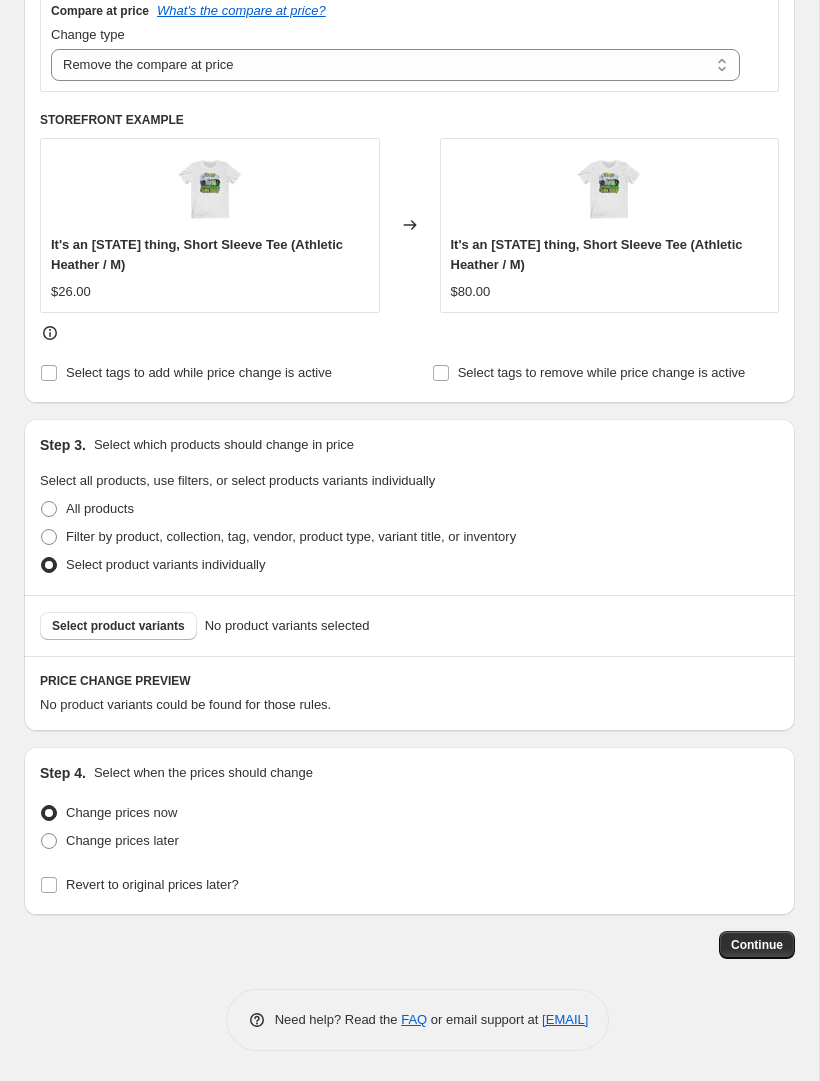 scroll, scrollTop: 556, scrollLeft: 0, axis: vertical 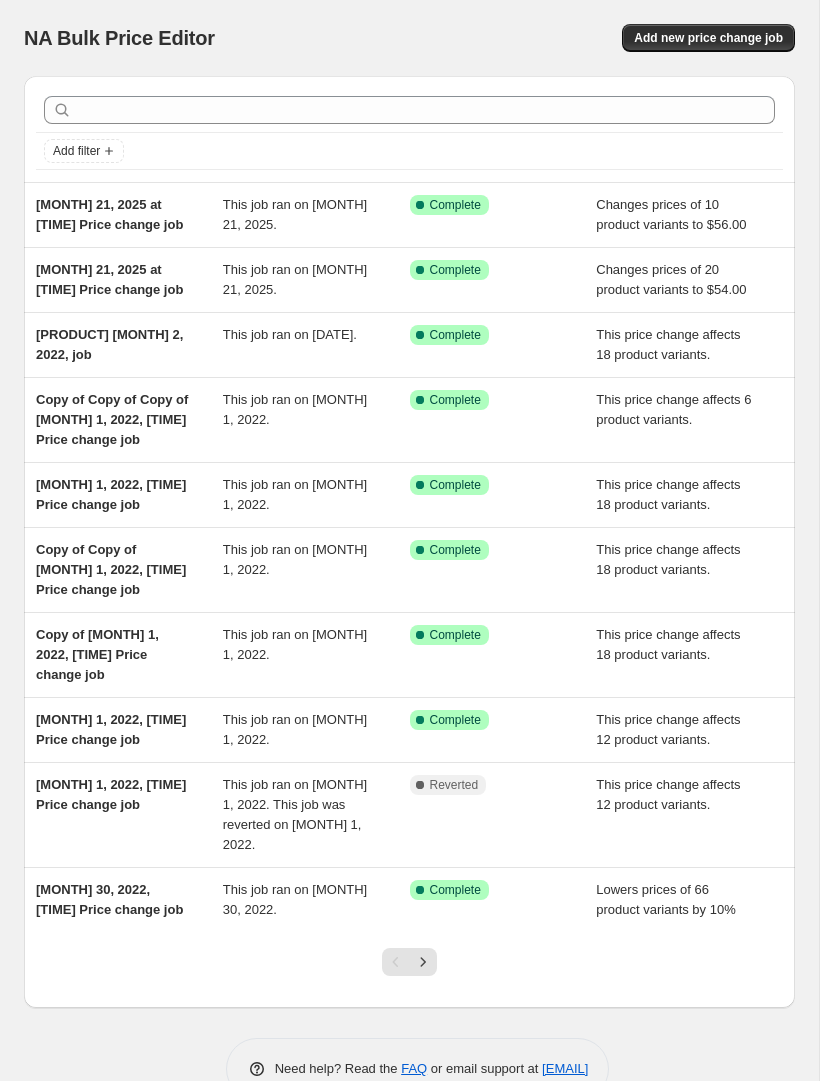 click on "Add new price change job" at bounding box center (708, 38) 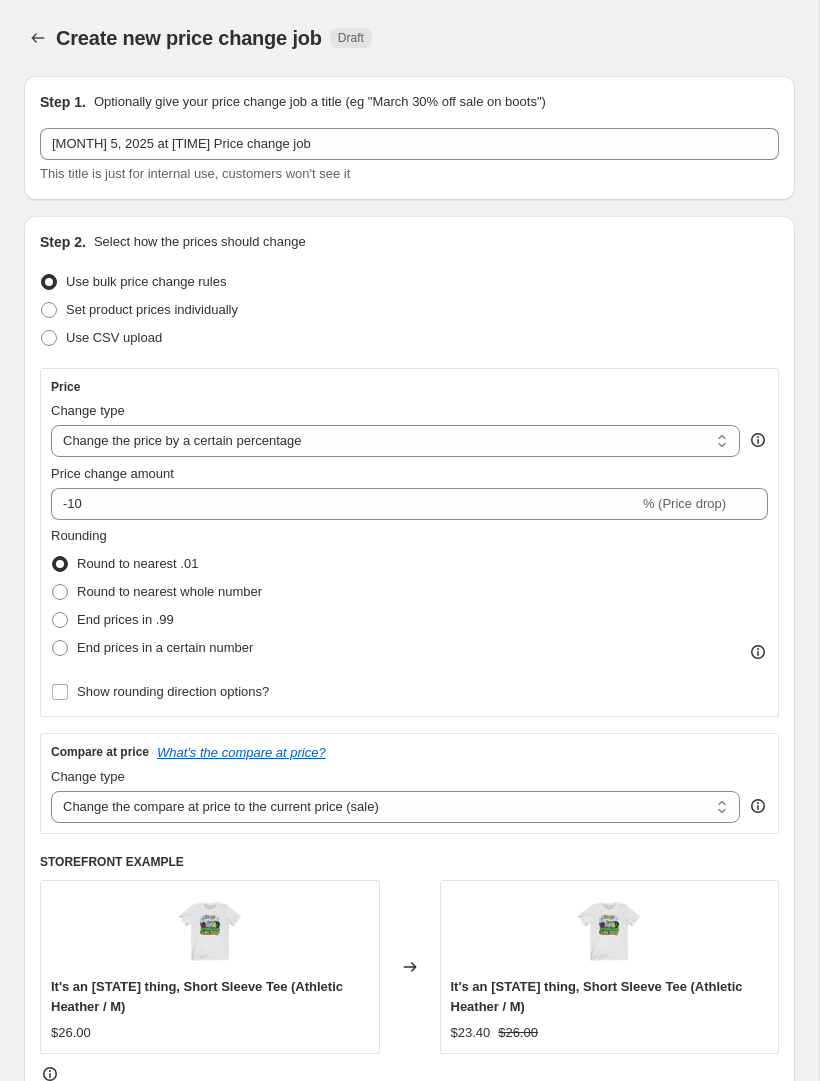 click on "Change the price to a certain amount Change the price by a certain amount Change the price by a certain percentage Change the price to the current compare at price (price before sale) Change the price by a certain amount relative to the compare at price Change the price by a certain percentage relative to the compare at price Don't change the price Change the price by a certain percentage relative to the cost per item Change price to certain cost margin" at bounding box center [395, 441] 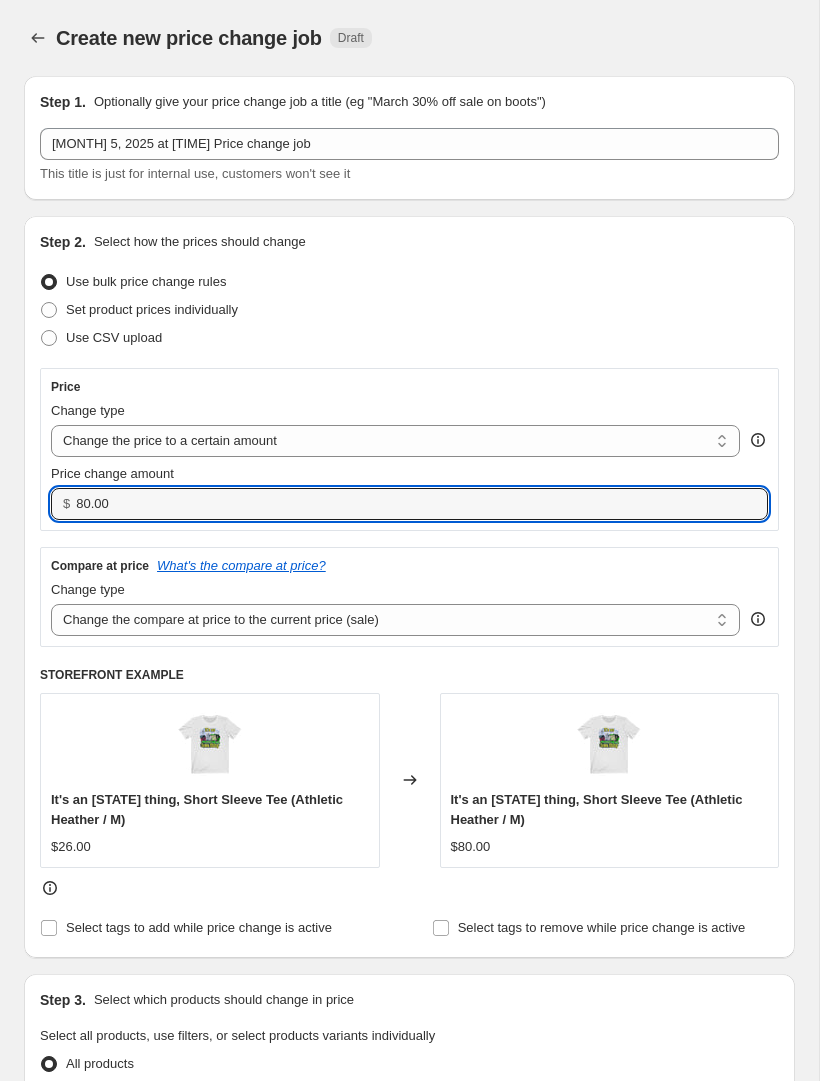 click on "80.00" at bounding box center [407, 504] 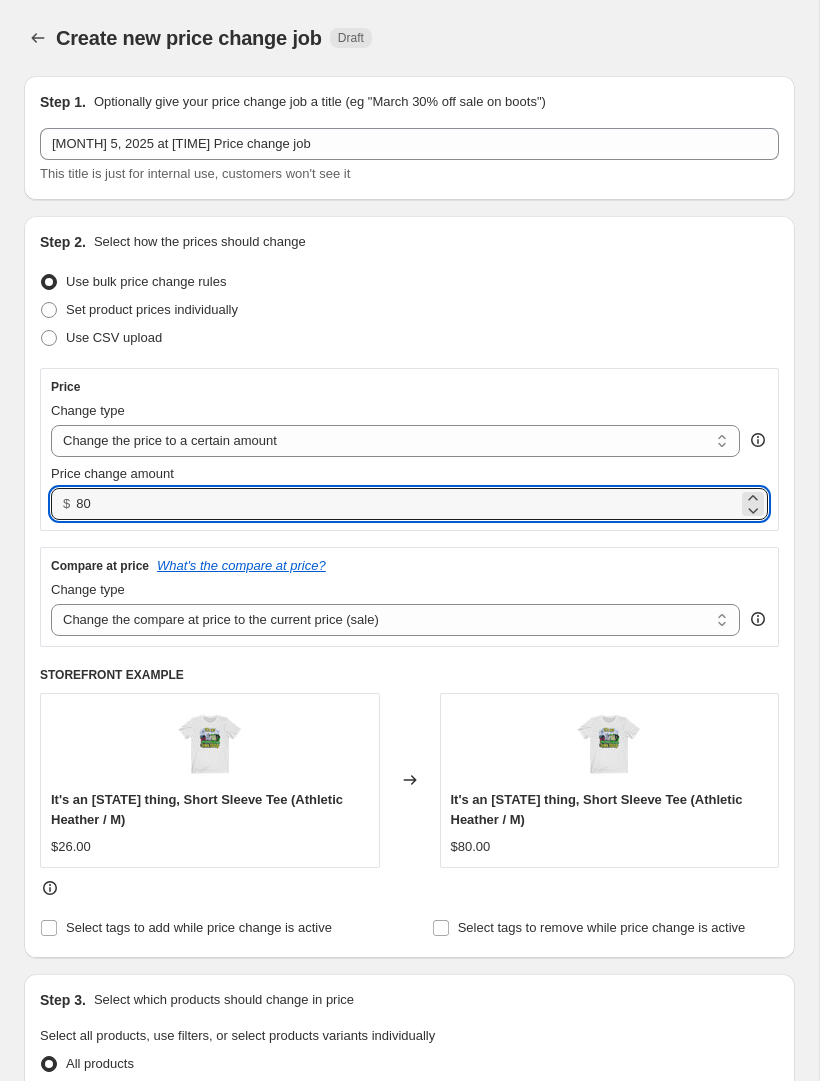 type on "8" 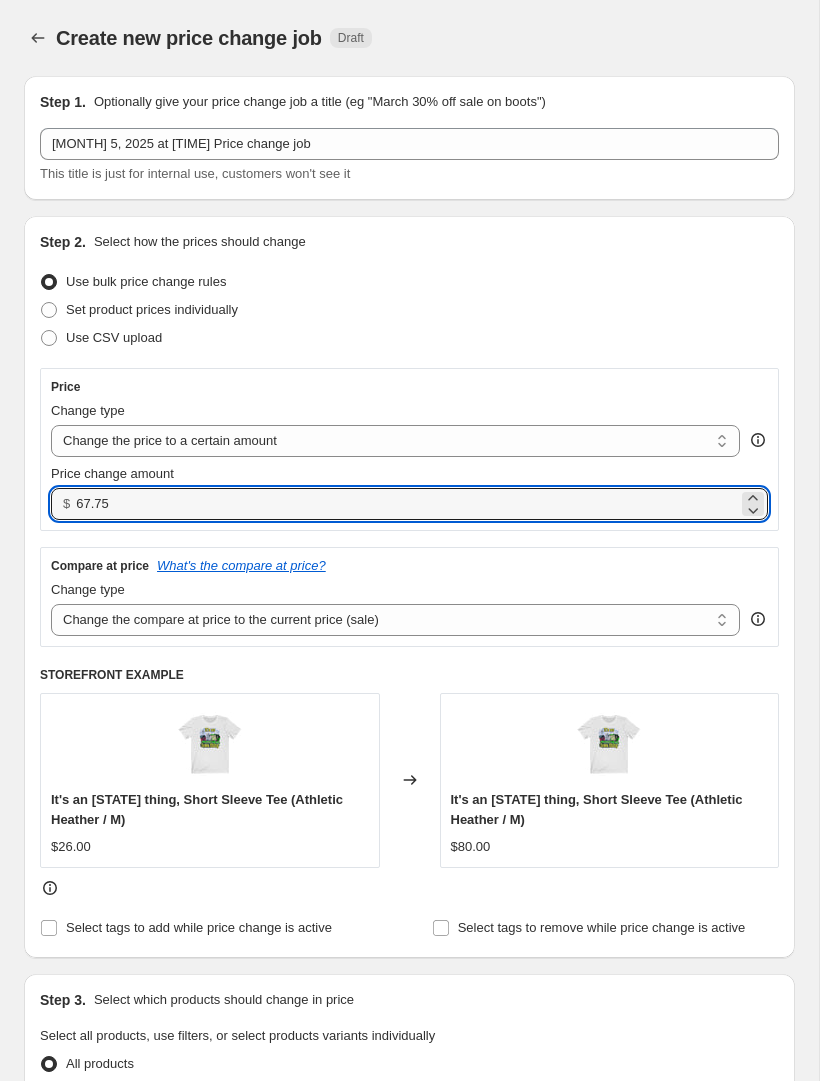 type on "67.75" 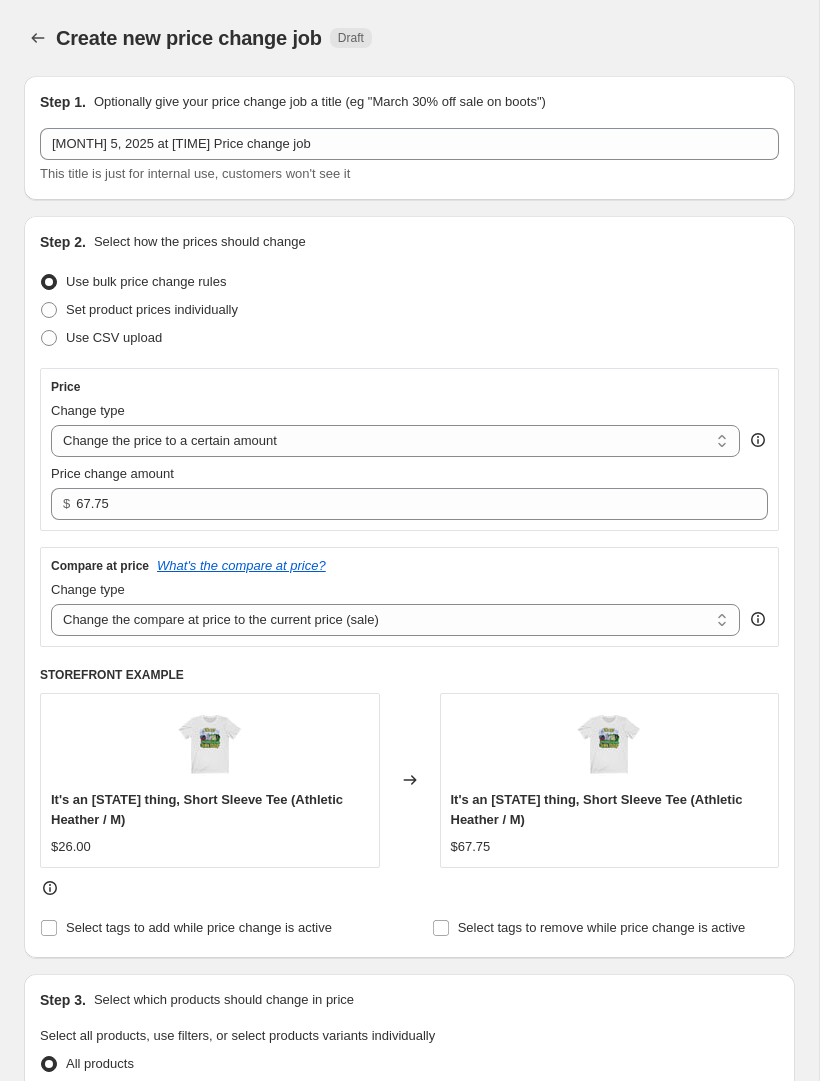 select on "remove" 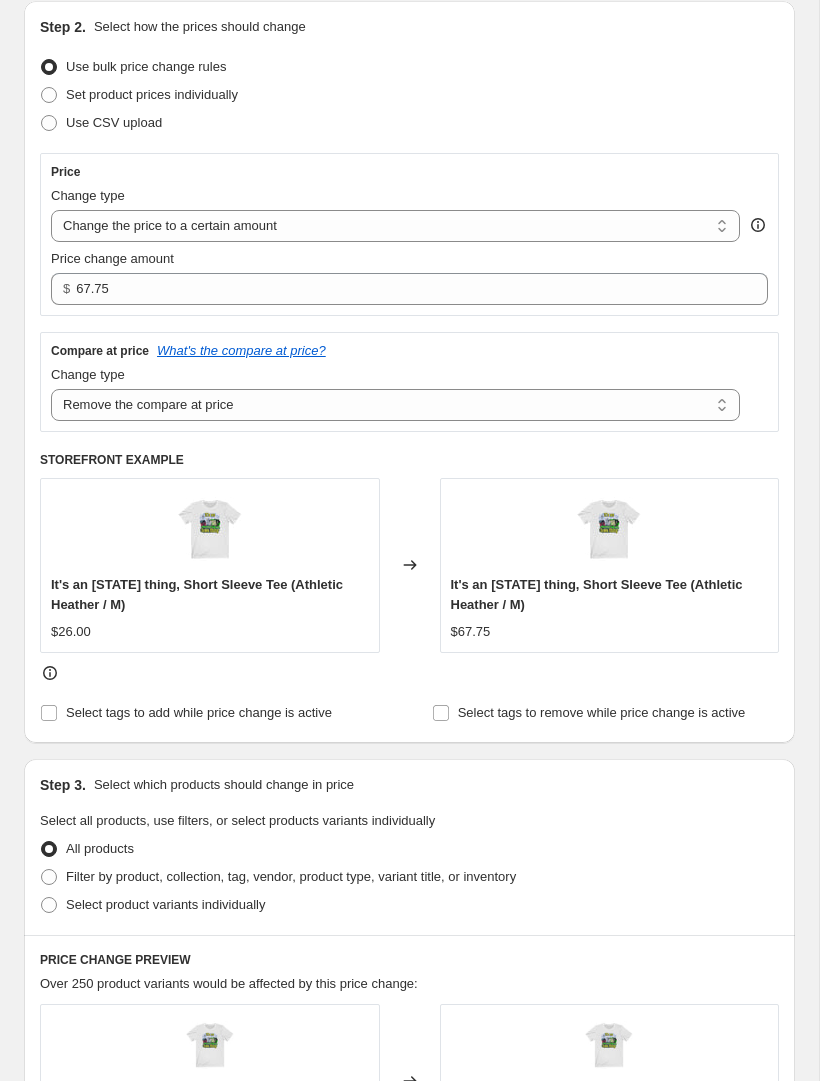 scroll, scrollTop: 216, scrollLeft: 0, axis: vertical 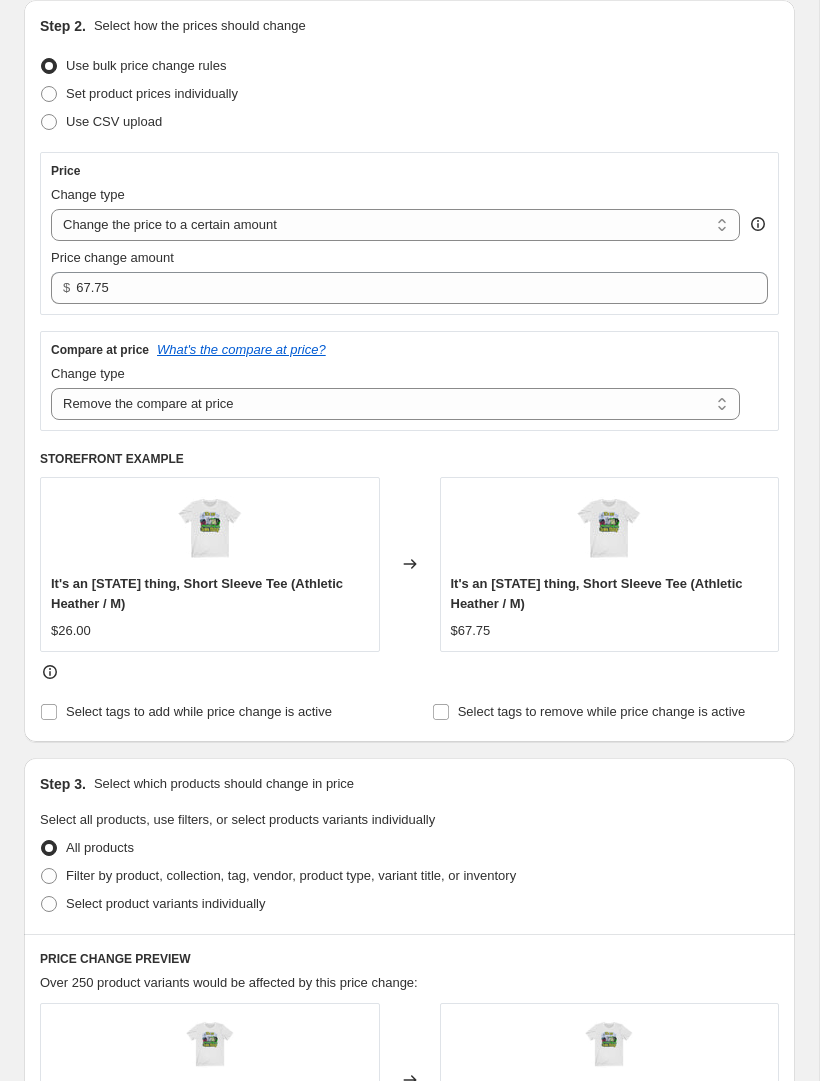 click at bounding box center [49, 876] 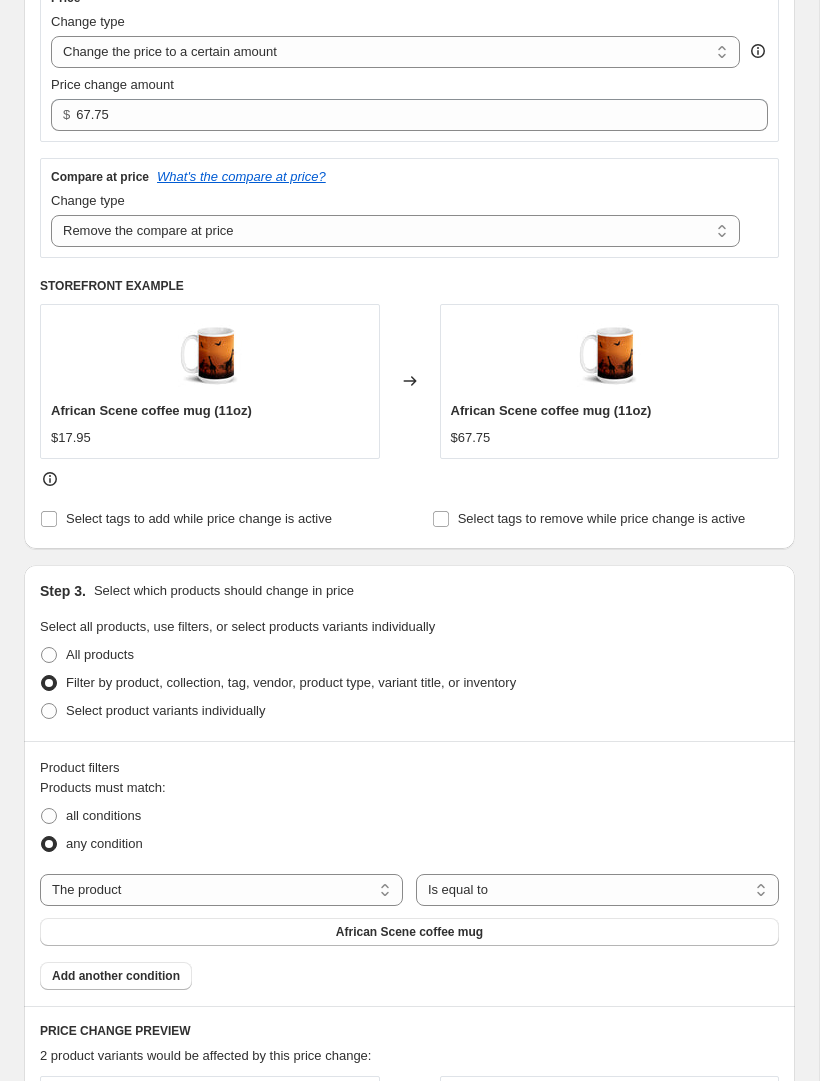 scroll, scrollTop: 395, scrollLeft: 0, axis: vertical 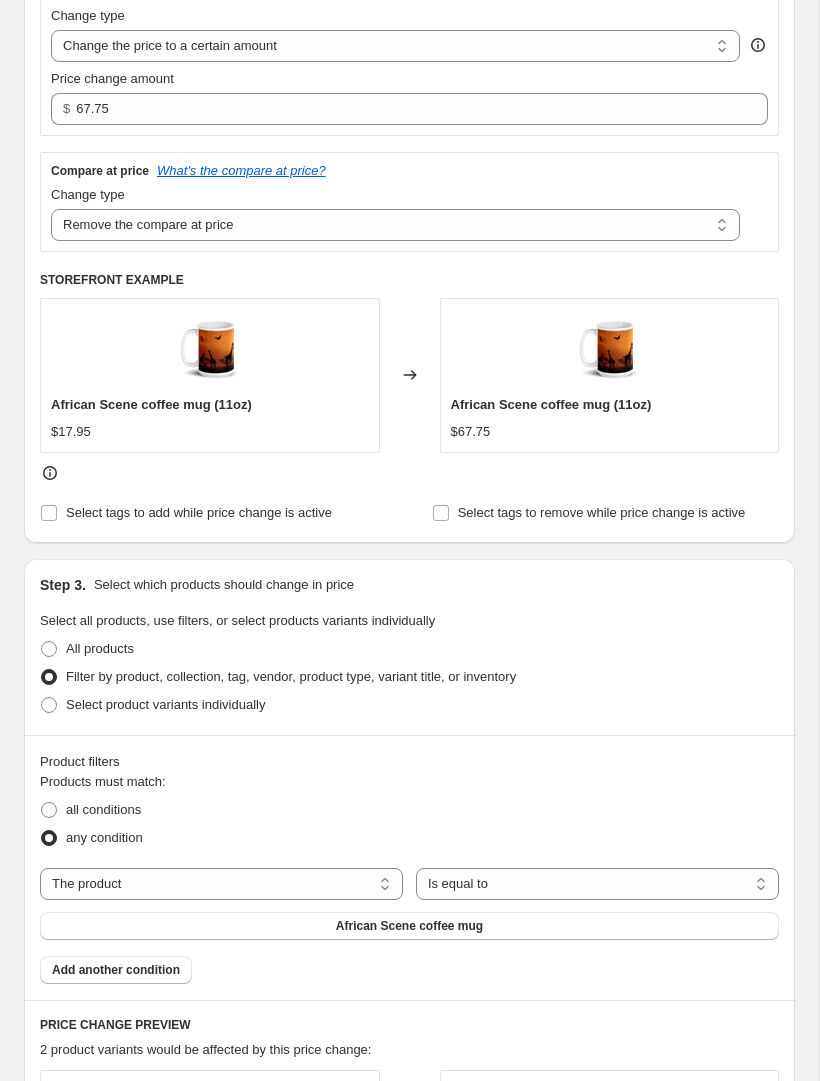 click on "The product The product's collection The product's tag The product's vendor The product's type The product's status The variant's title Inventory quantity" at bounding box center (221, 884) 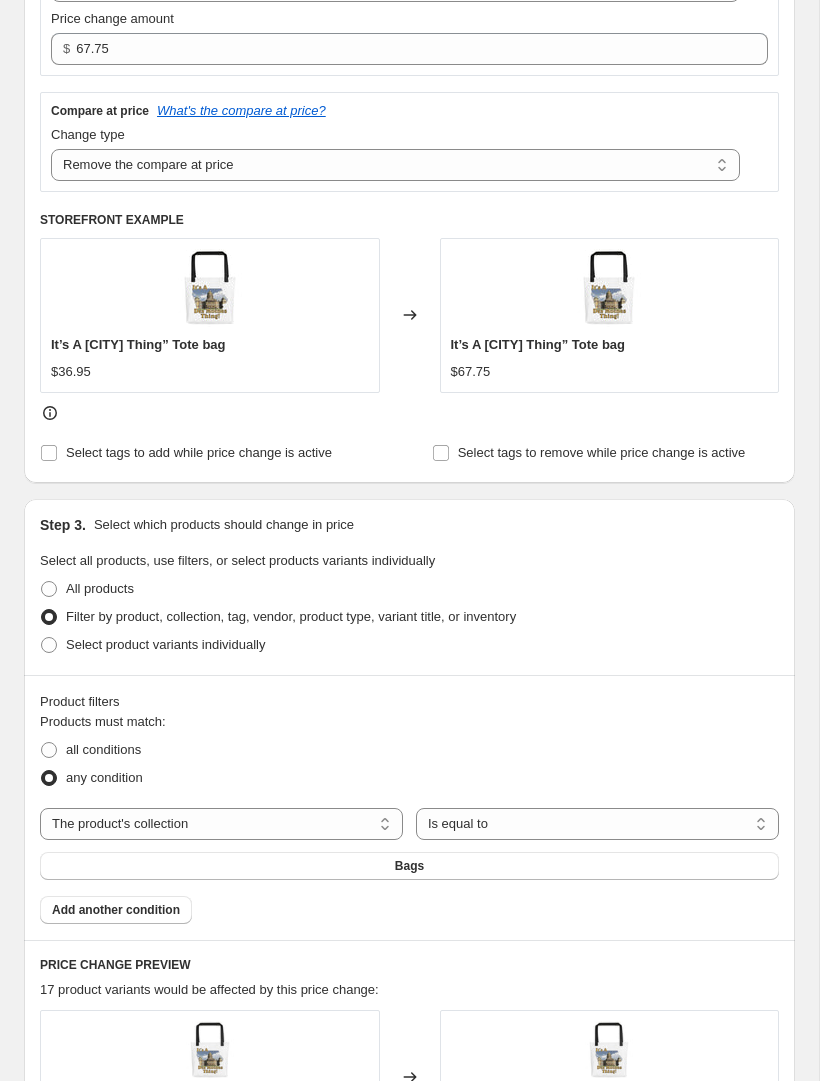 scroll, scrollTop: 459, scrollLeft: 0, axis: vertical 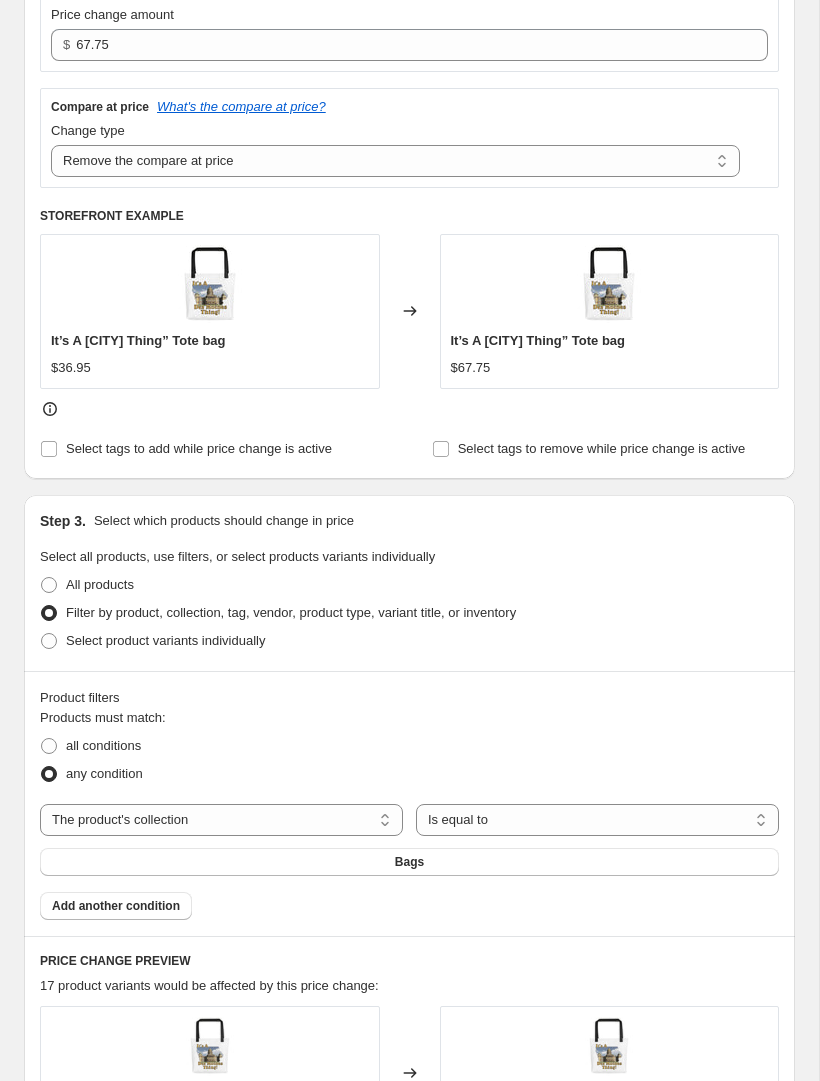 click on "Bags" at bounding box center [409, 862] 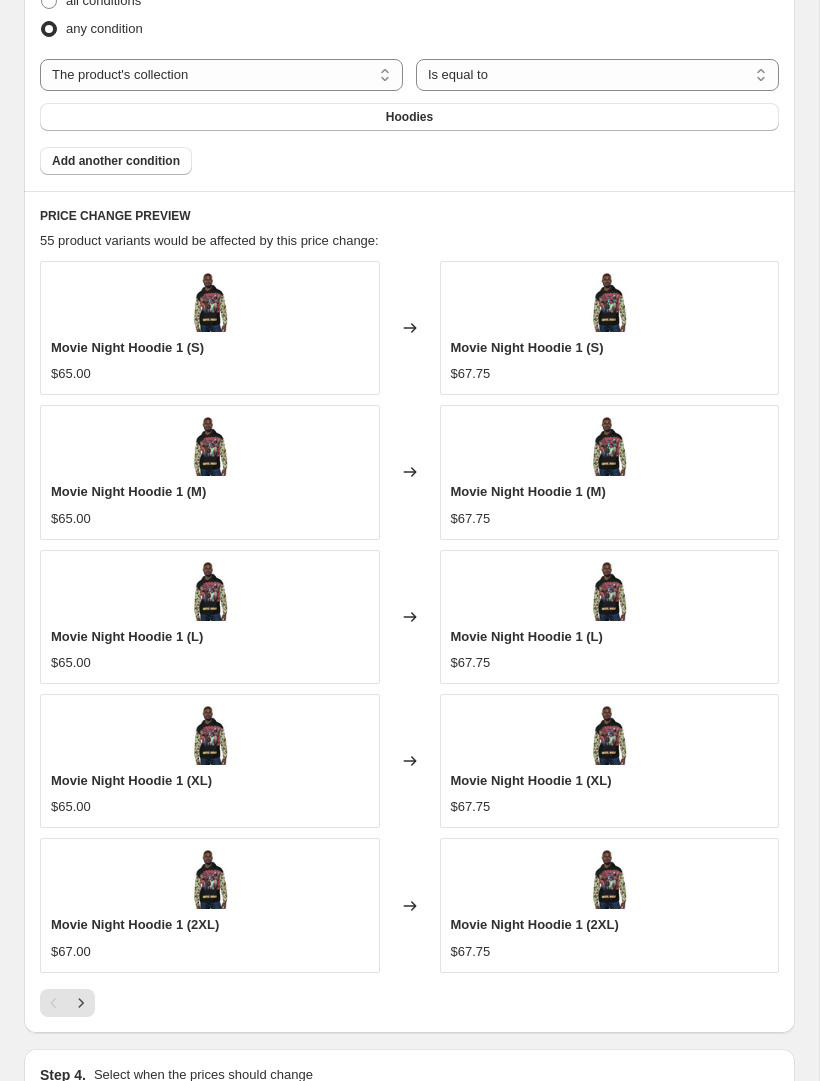 scroll, scrollTop: 1207, scrollLeft: 0, axis: vertical 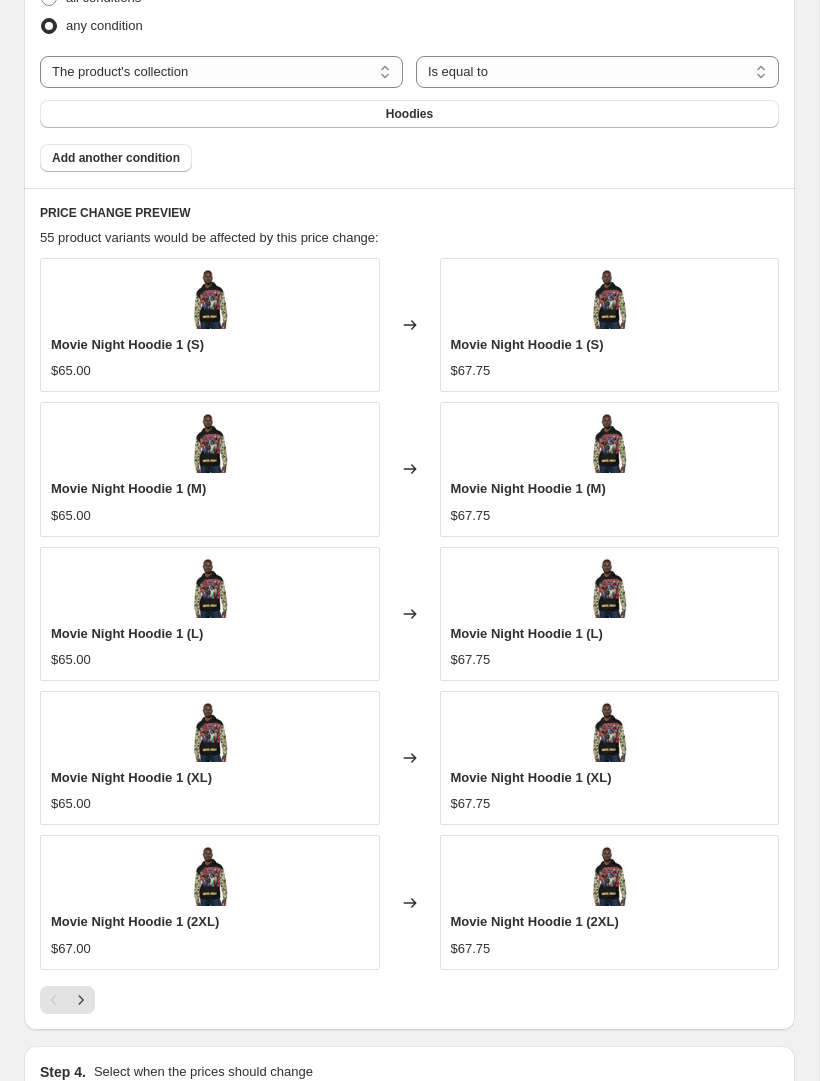 click 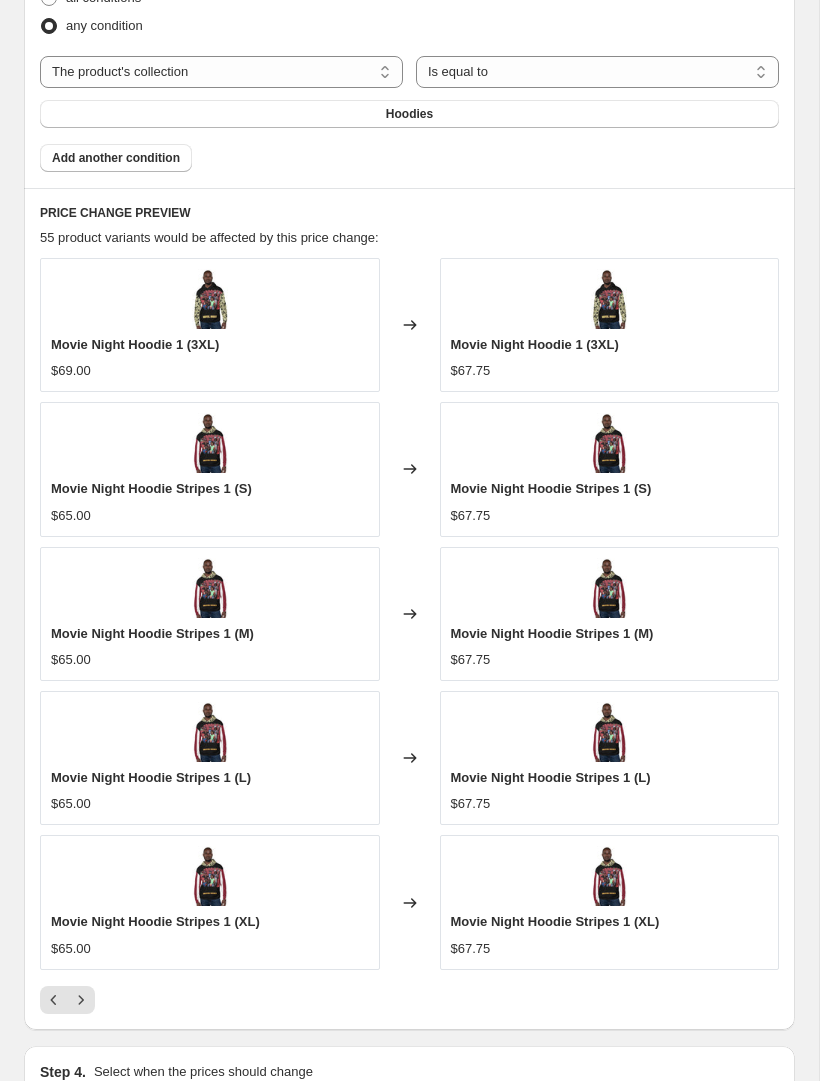 click on "$67.75" at bounding box center (610, 371) 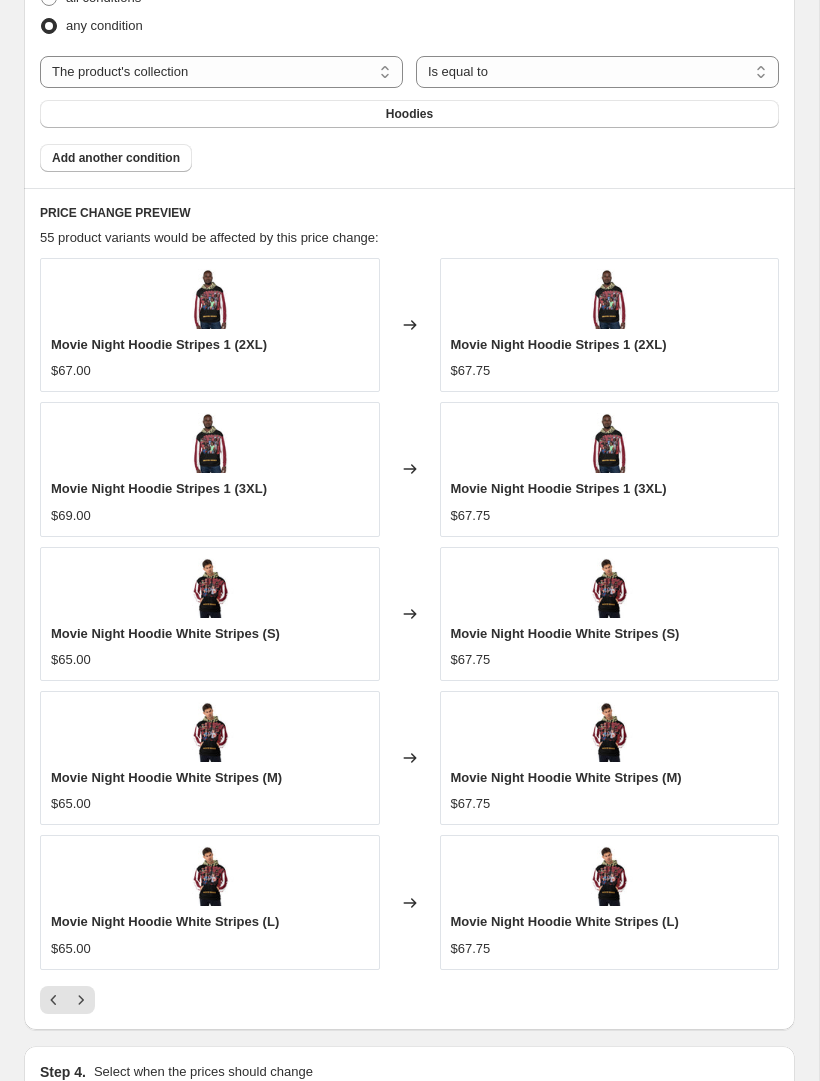 click 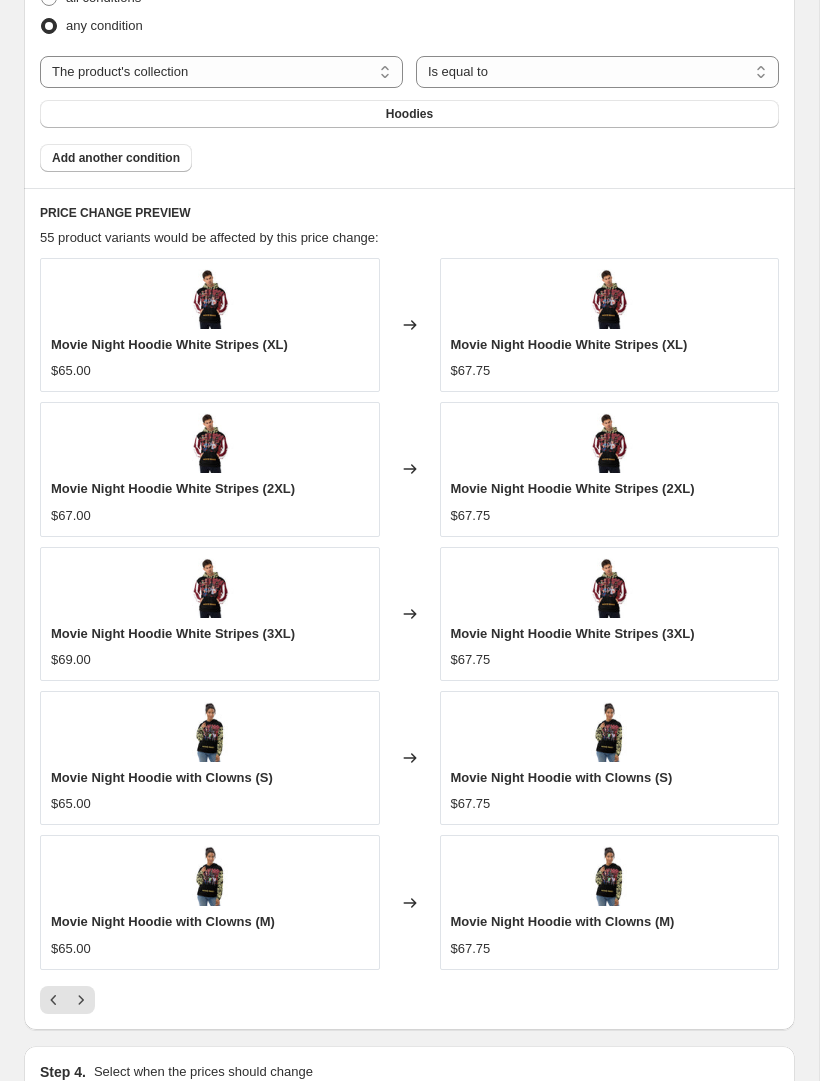 click at bounding box center [409, 1000] 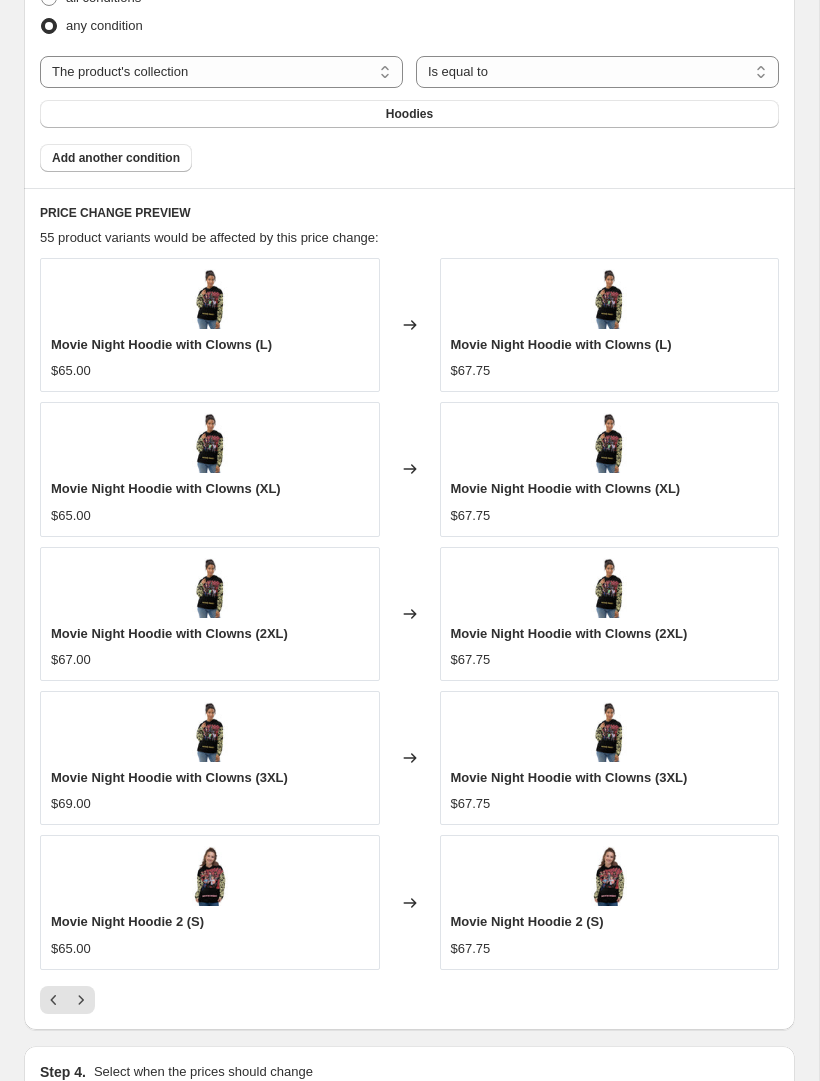 click 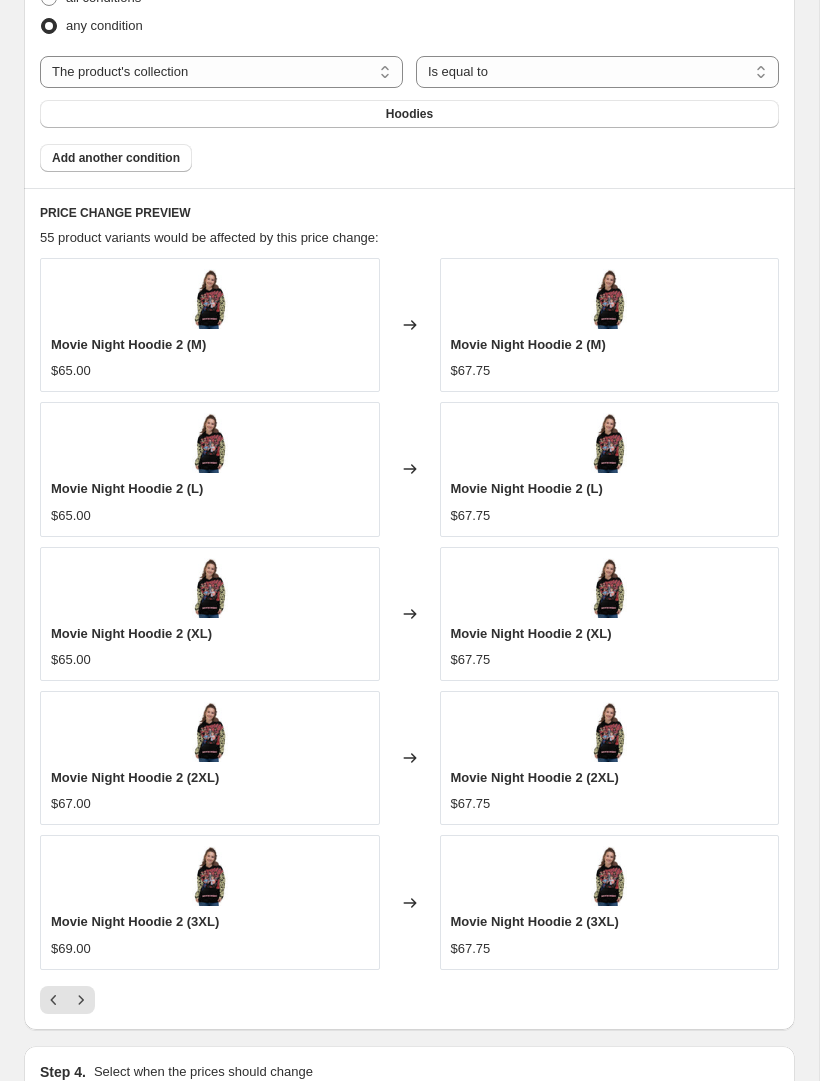click at bounding box center [81, 1000] 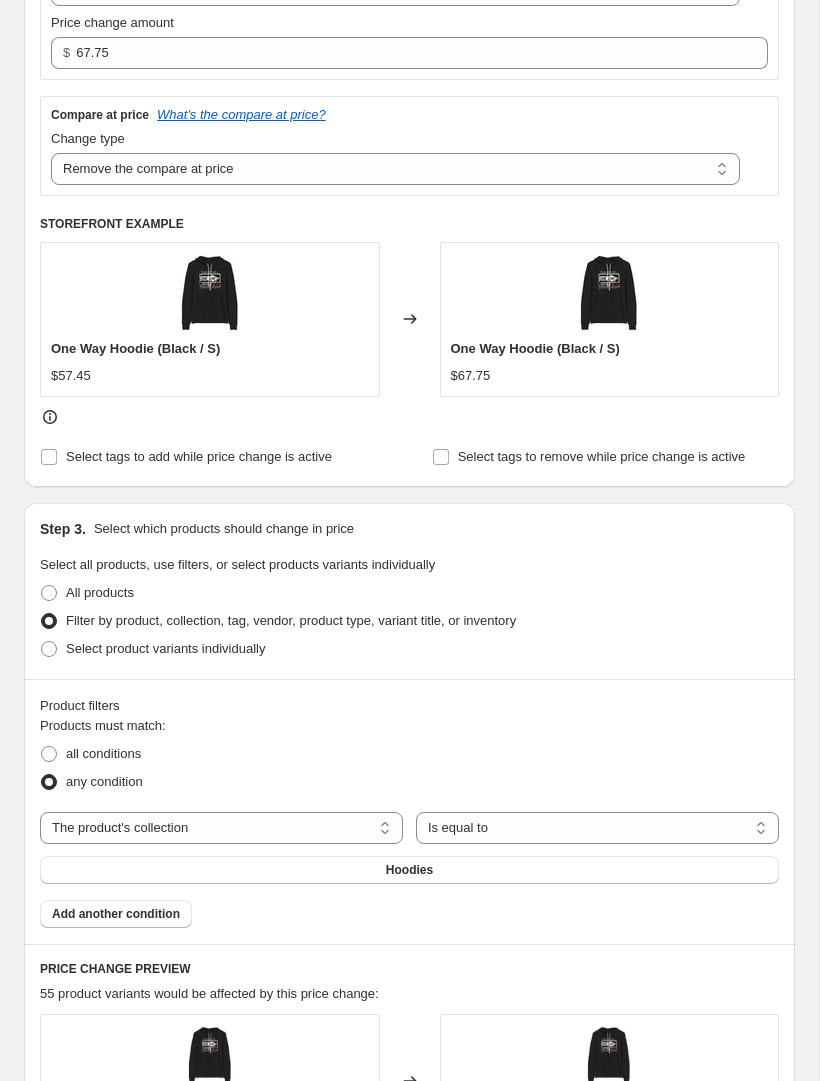 scroll, scrollTop: 453, scrollLeft: 0, axis: vertical 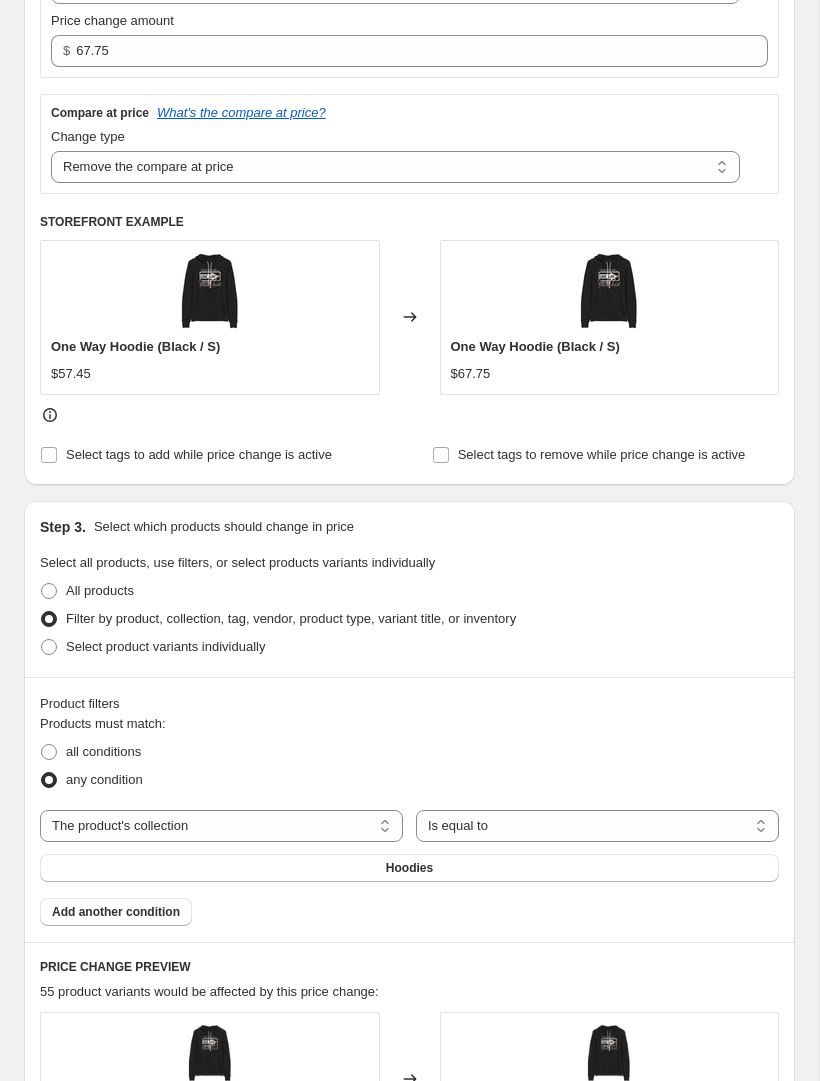 click on "The product The product's collection The product's tag The product's vendor The product's type The product's status The variant's title Inventory quantity" at bounding box center (221, 826) 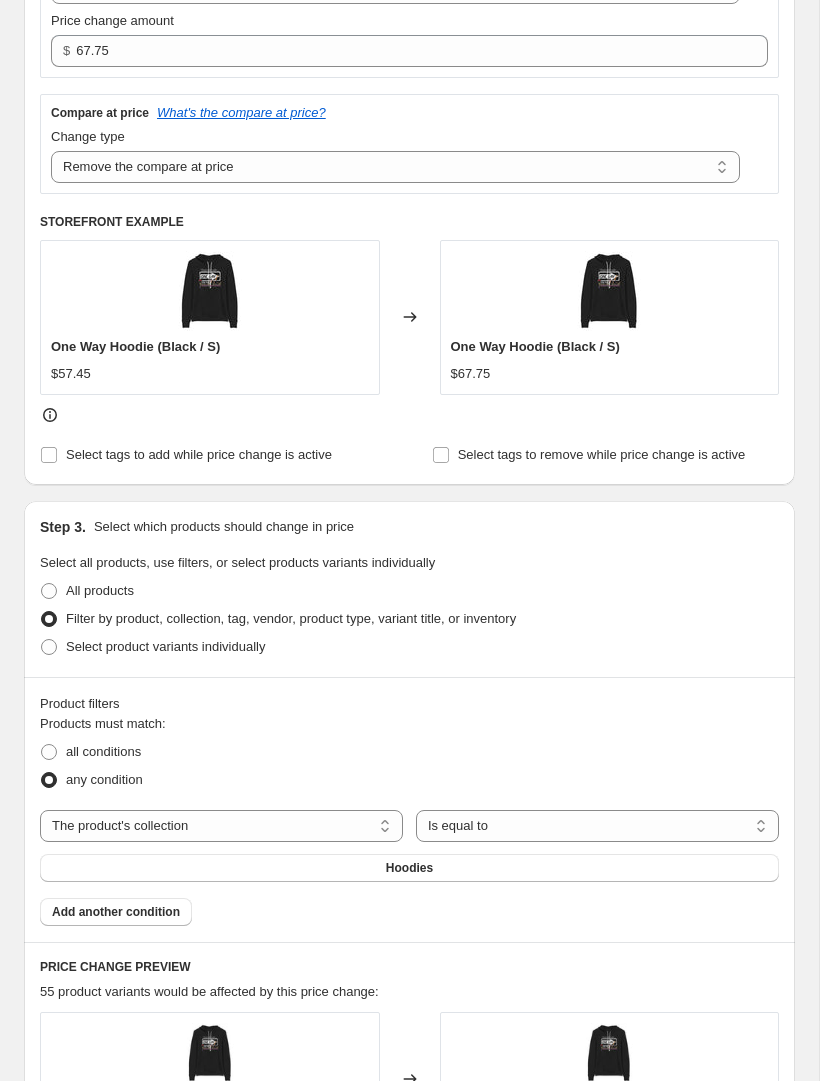 select on "product" 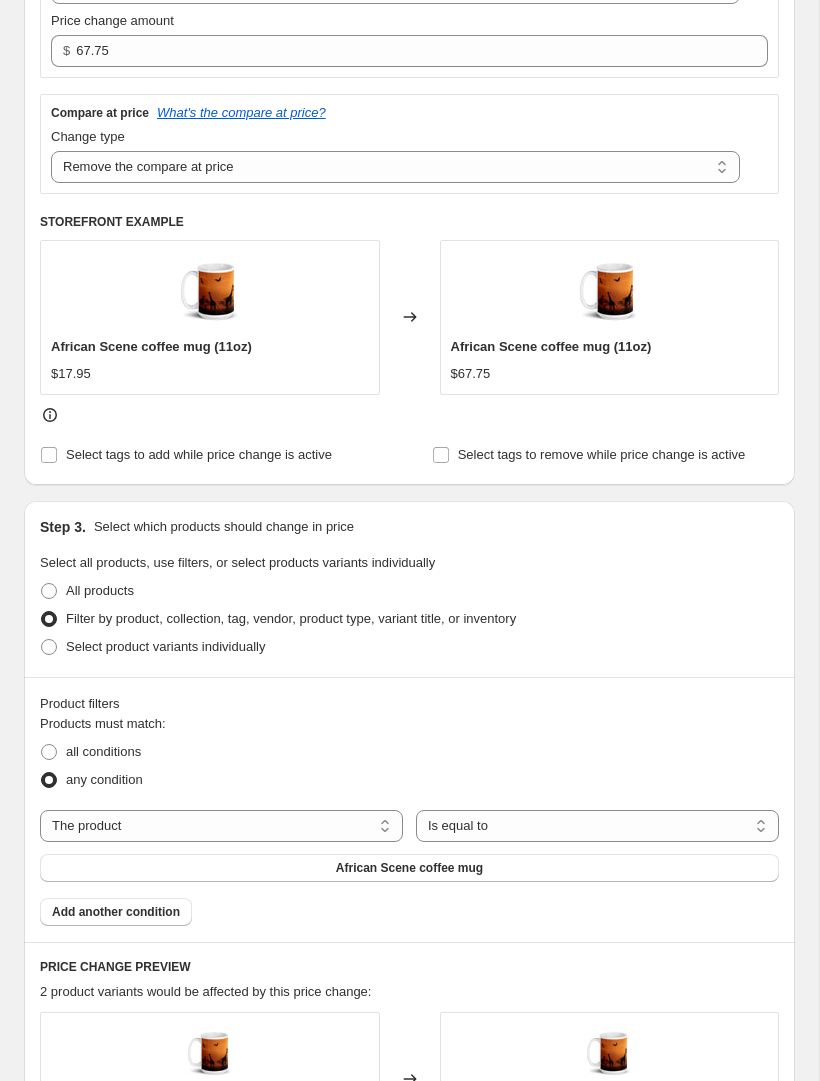 click on "African Scene coffee mug" at bounding box center [409, 868] 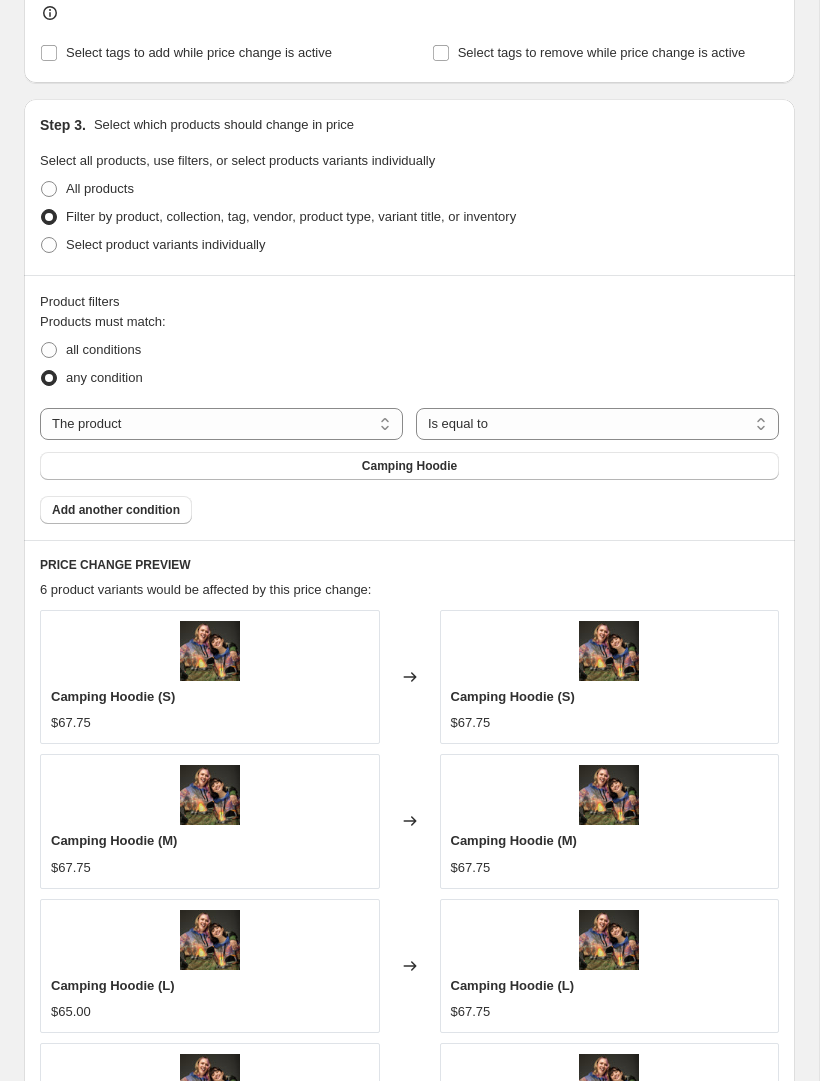 scroll, scrollTop: 867, scrollLeft: 0, axis: vertical 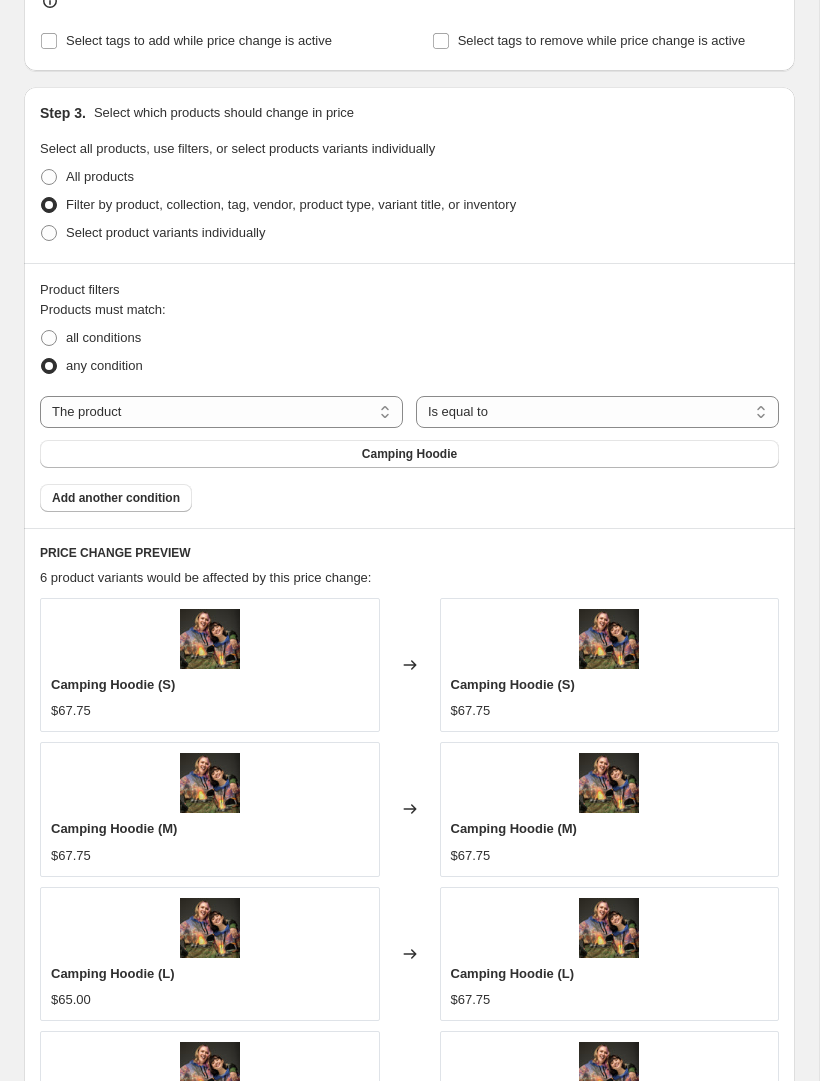 click at bounding box center [49, 338] 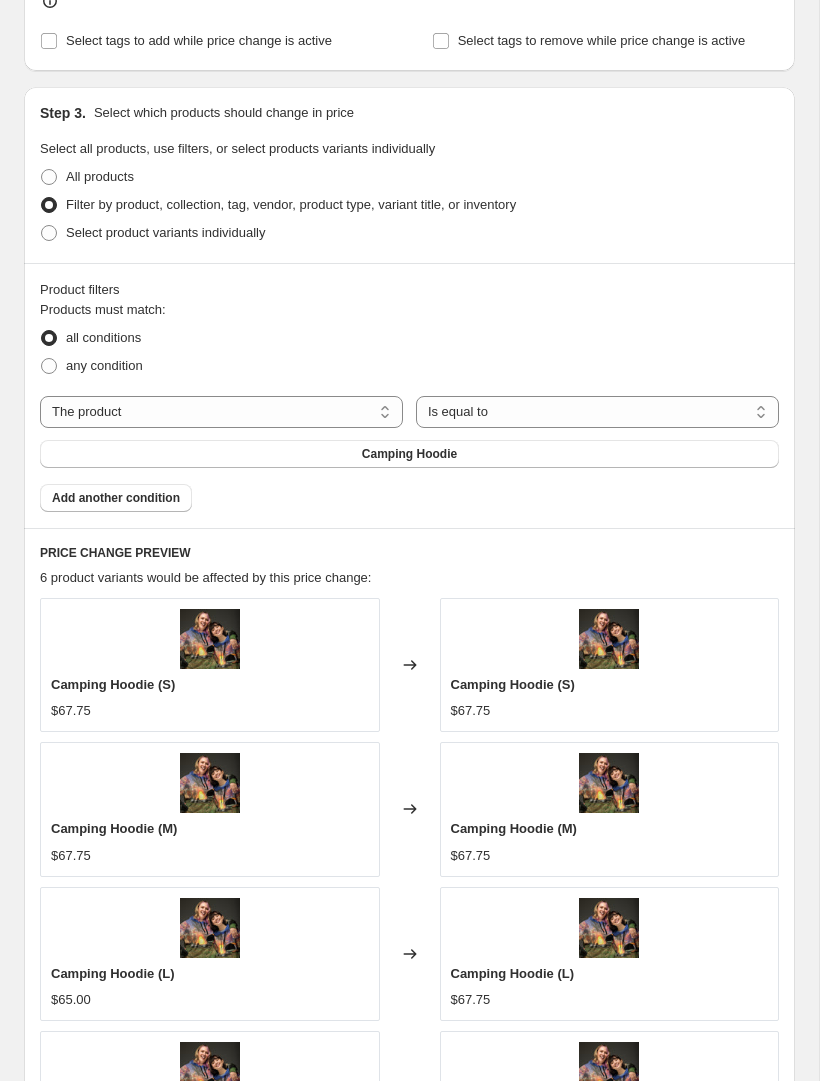 click on "Add another condition" at bounding box center (116, 498) 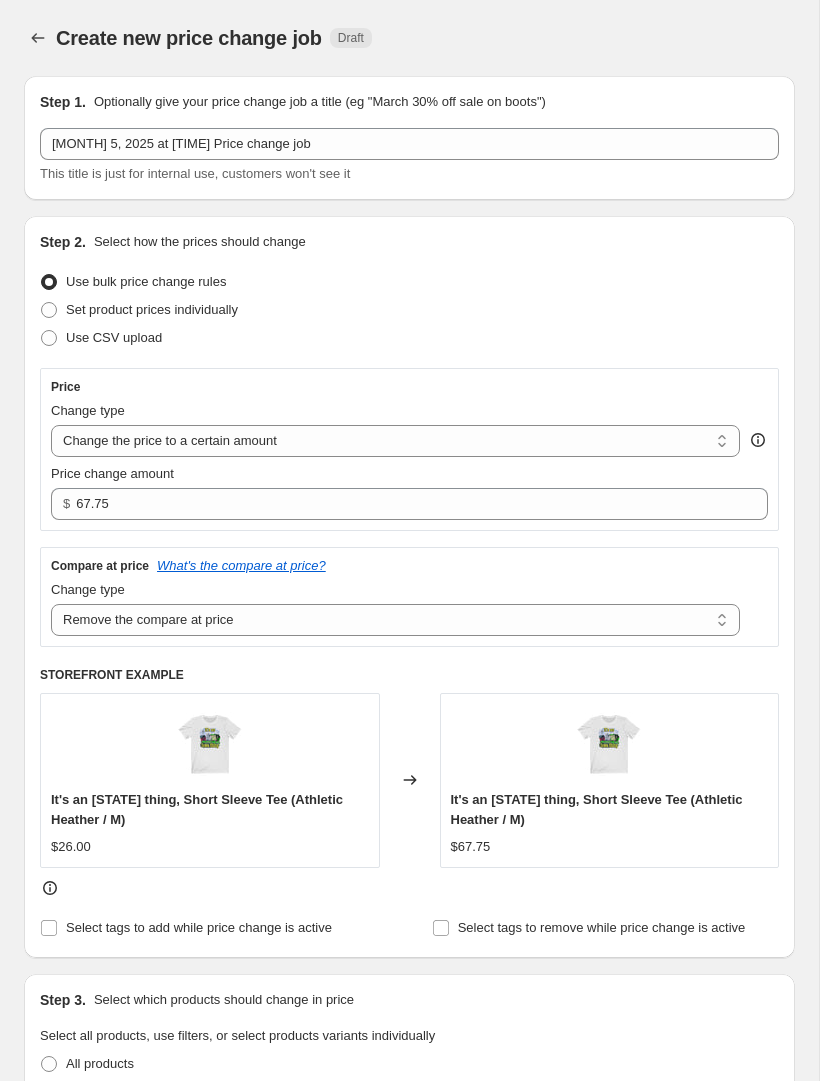 scroll, scrollTop: 0, scrollLeft: 0, axis: both 